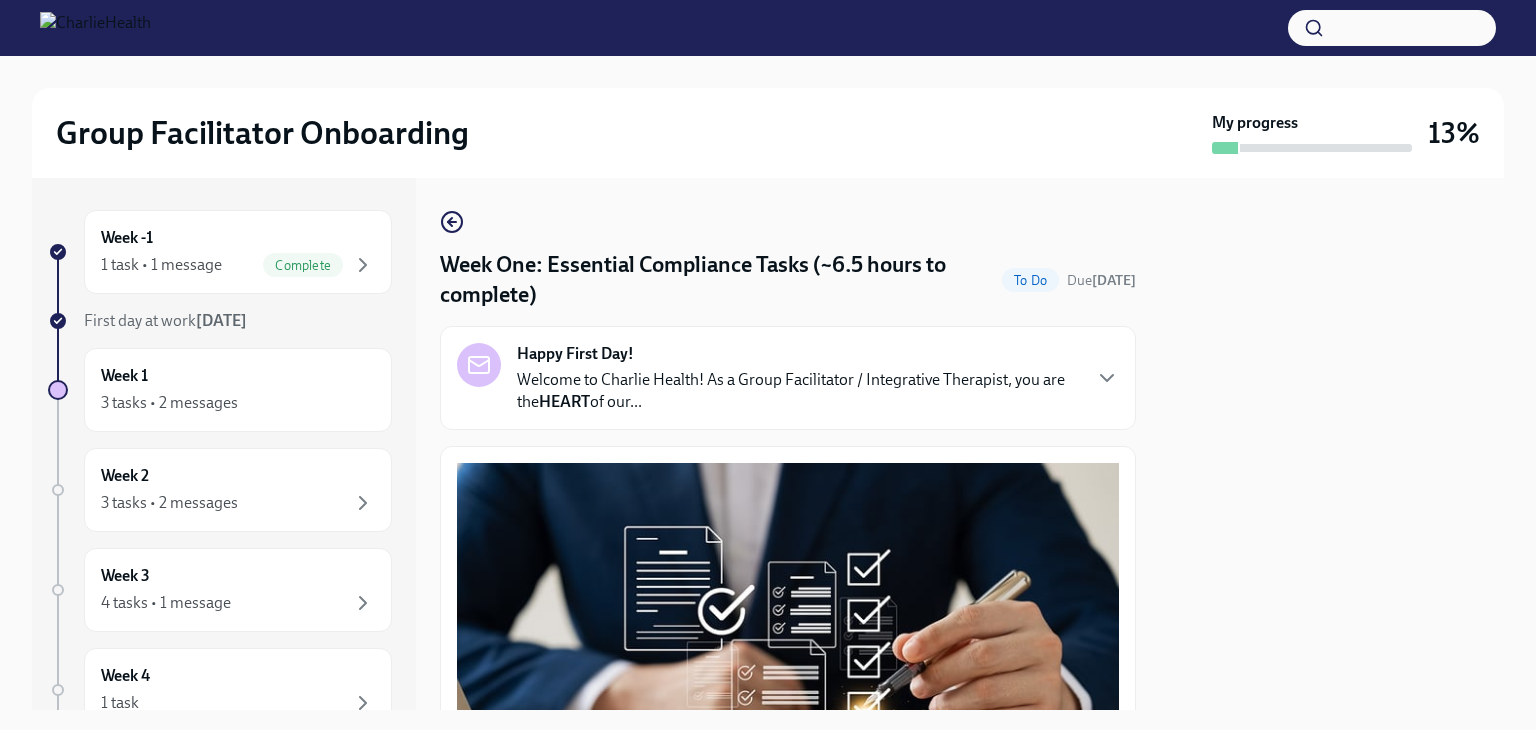 scroll, scrollTop: 0, scrollLeft: 0, axis: both 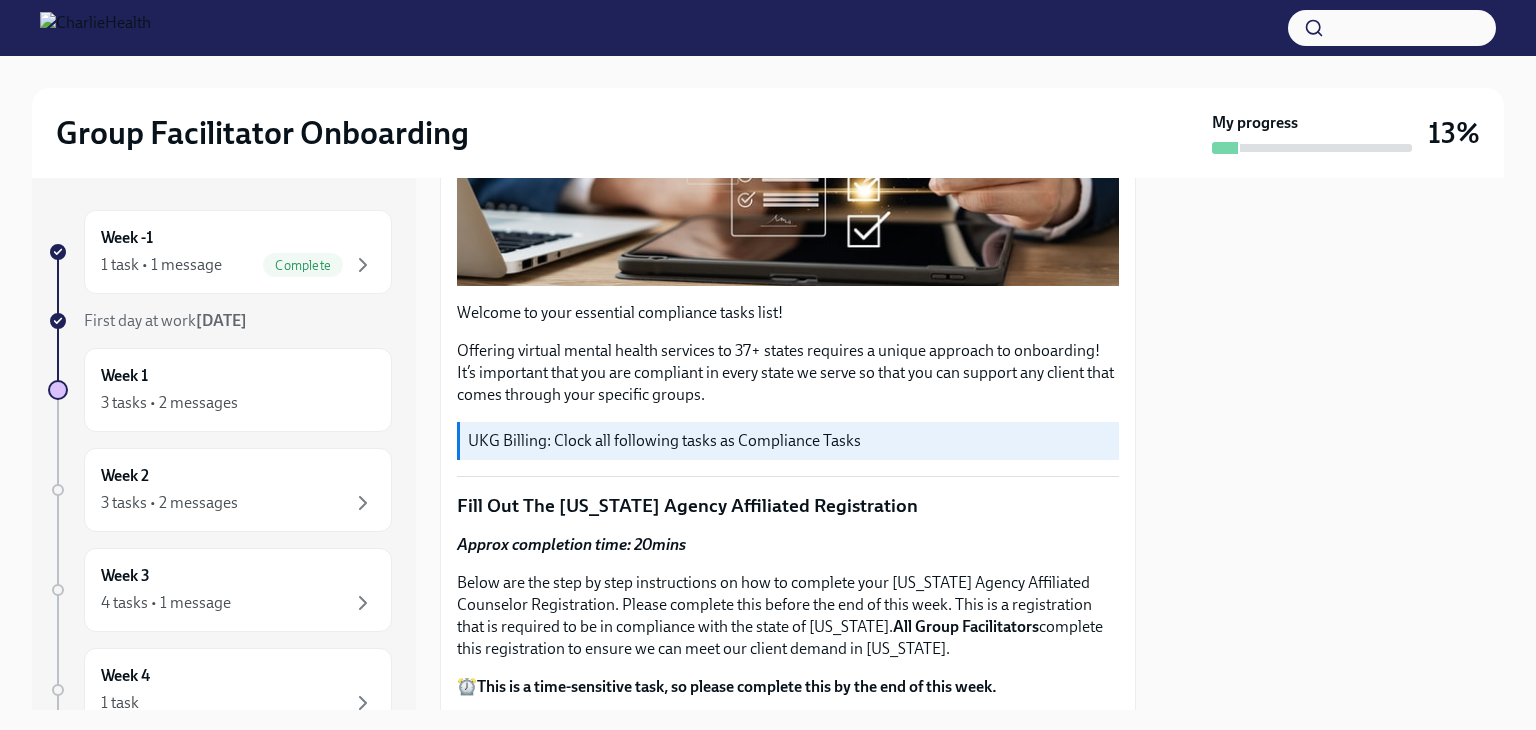 click on "Group Facilitator Onboarding My progress 13% Week -1 1 task • 1 message Complete First day at work  [DATE] Week 1 3 tasks • 2 messages Week 2 3 tasks • 2 messages Week 3 4 tasks • 1 message Week 4 1 task Week 5 1 task Week 6 1 task Experience ends  [DATE] Week One: Essential Compliance Tasks (~6.5 hours to complete) To Do Due  [DATE] Happy First Day! Welcome to Charlie Health! As a Group Facilitator / Integrative Therapist, you are the  HEART  of our... Welcome to your essential compliance tasks list!
Offering virtual mental health services to 37+ states requires a unique approach to onboarding! It’s important that you are compliant in every state we serve so that you can support any client that comes through your specific groups. UKG Billing: Clock all following tasks as Compliance Tasks Fill Out The [US_STATE] Agency Affiliated Registration Approx completion time: 20mins
All Group Facilitators  complete this registration to ensure we can meet our client demand in [US_STATE].
⏰" at bounding box center (768, 383) 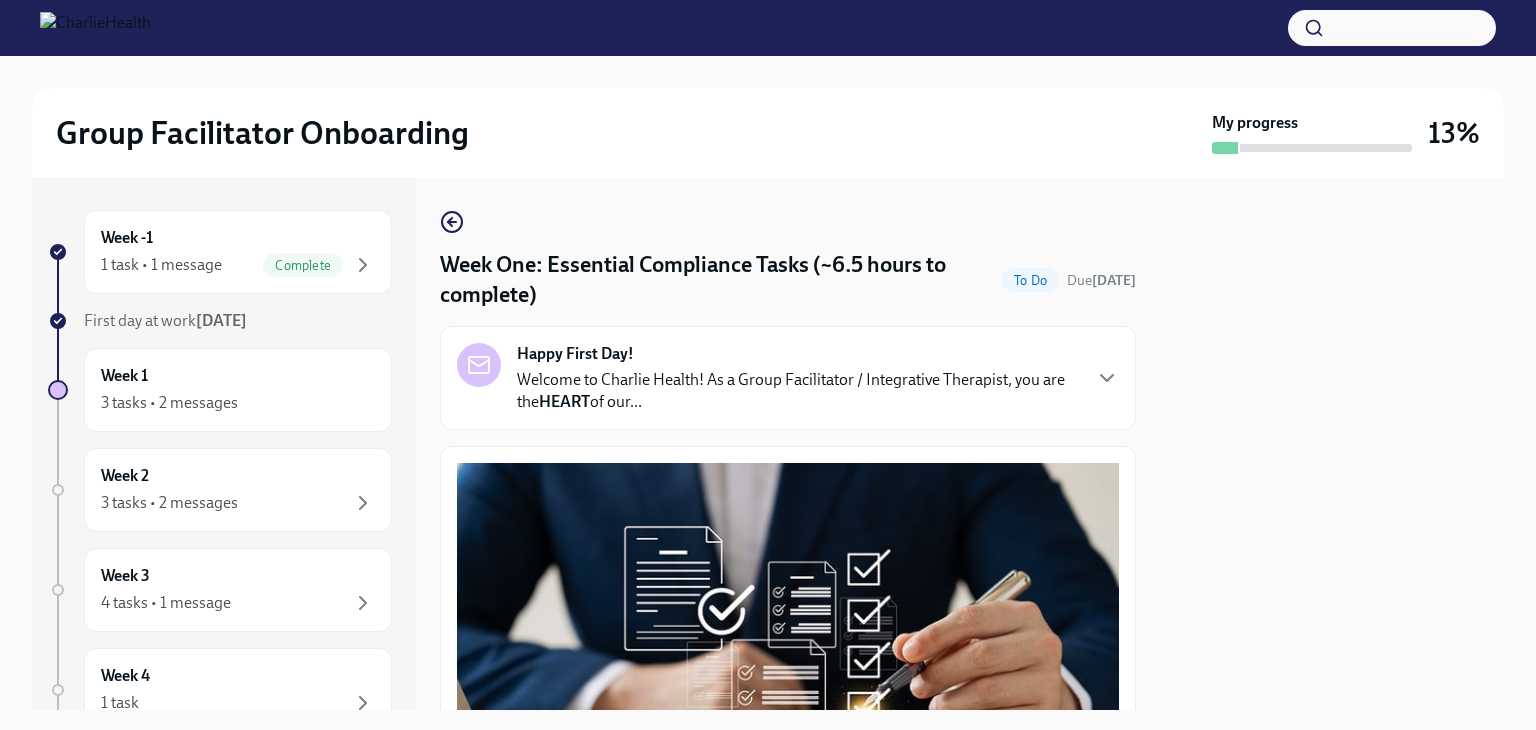 scroll, scrollTop: 20, scrollLeft: 0, axis: vertical 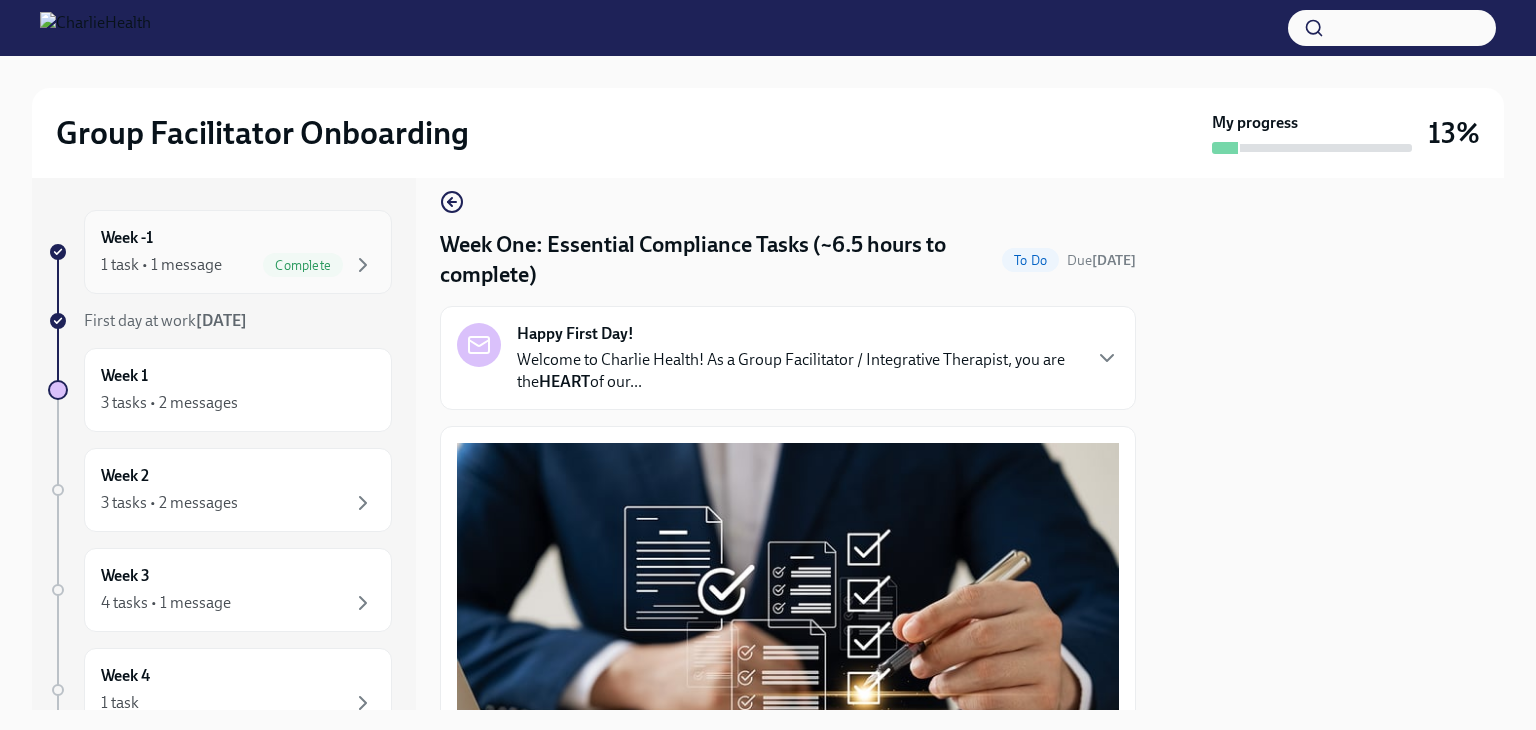 click on "1 task • 1 message" at bounding box center (161, 265) 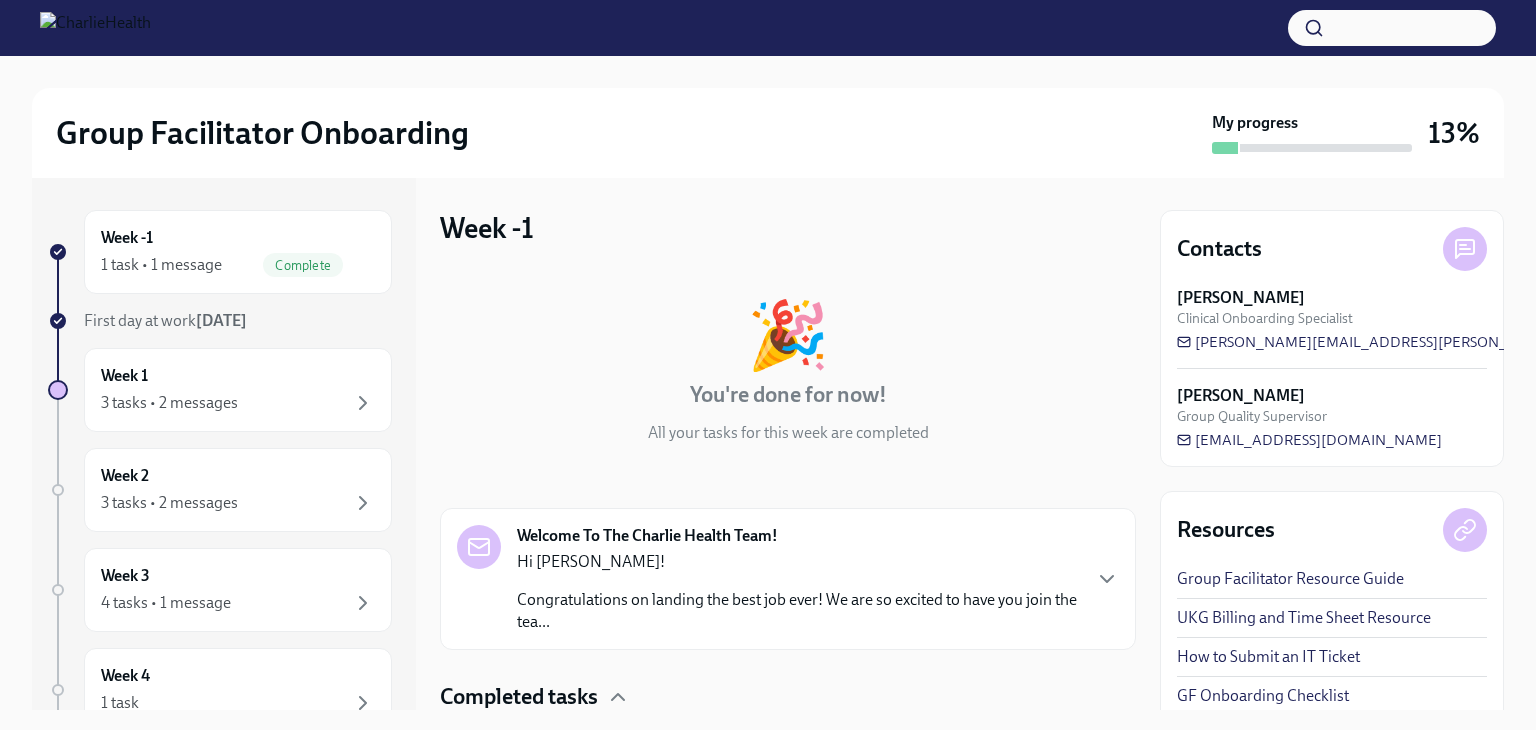 scroll, scrollTop: 147, scrollLeft: 0, axis: vertical 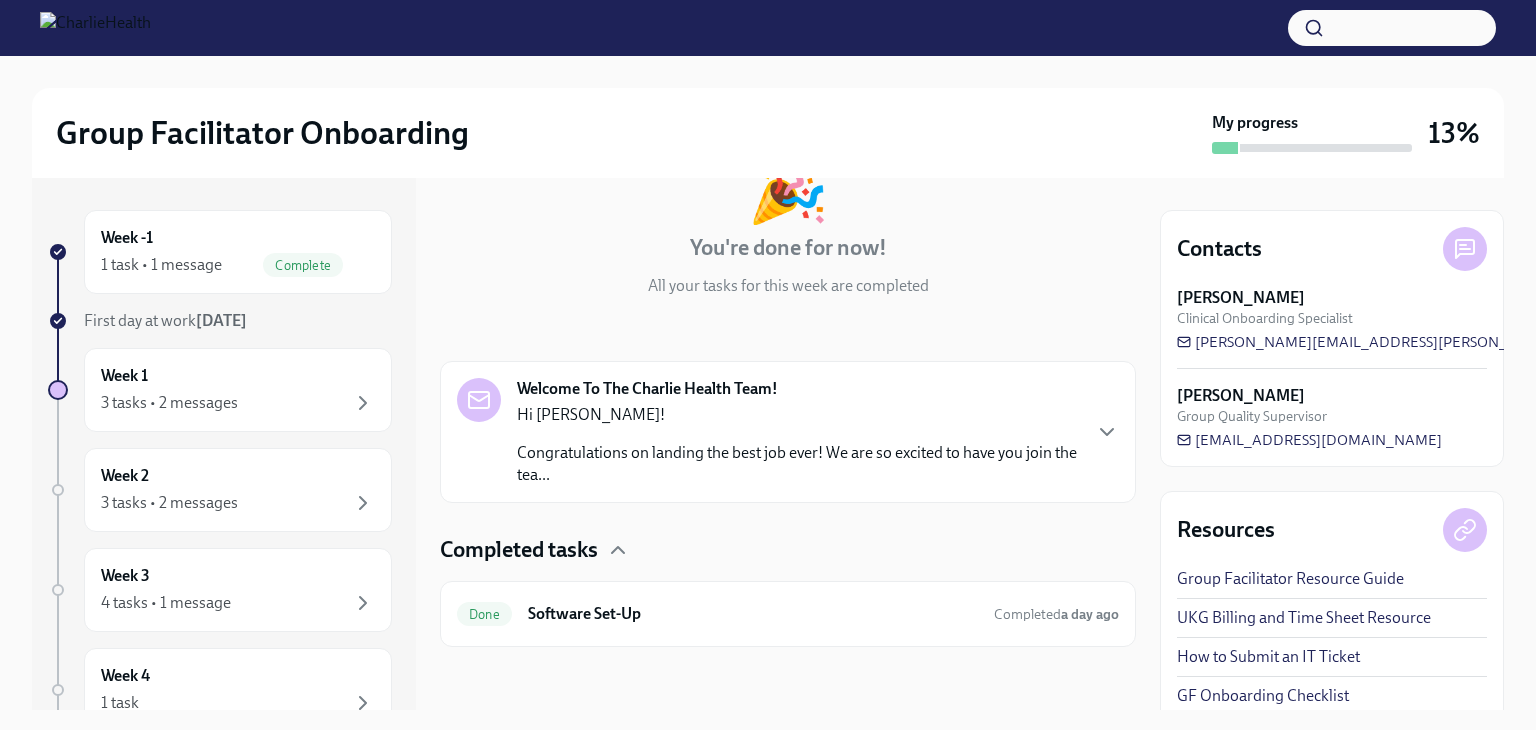 click on "Congratulations on landing the best job ever! We are so excited to have you join the tea..." at bounding box center (798, 464) 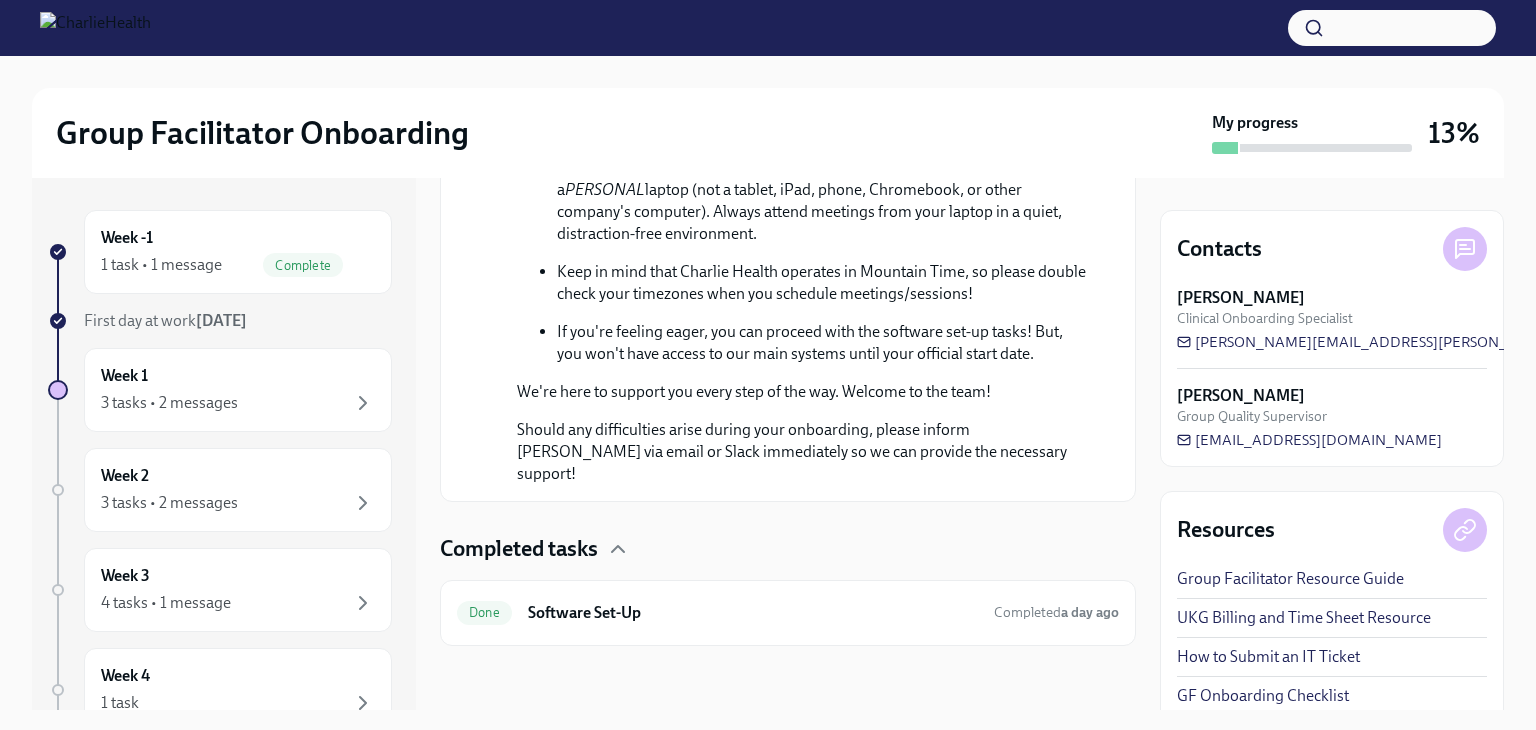 scroll, scrollTop: 1157, scrollLeft: 0, axis: vertical 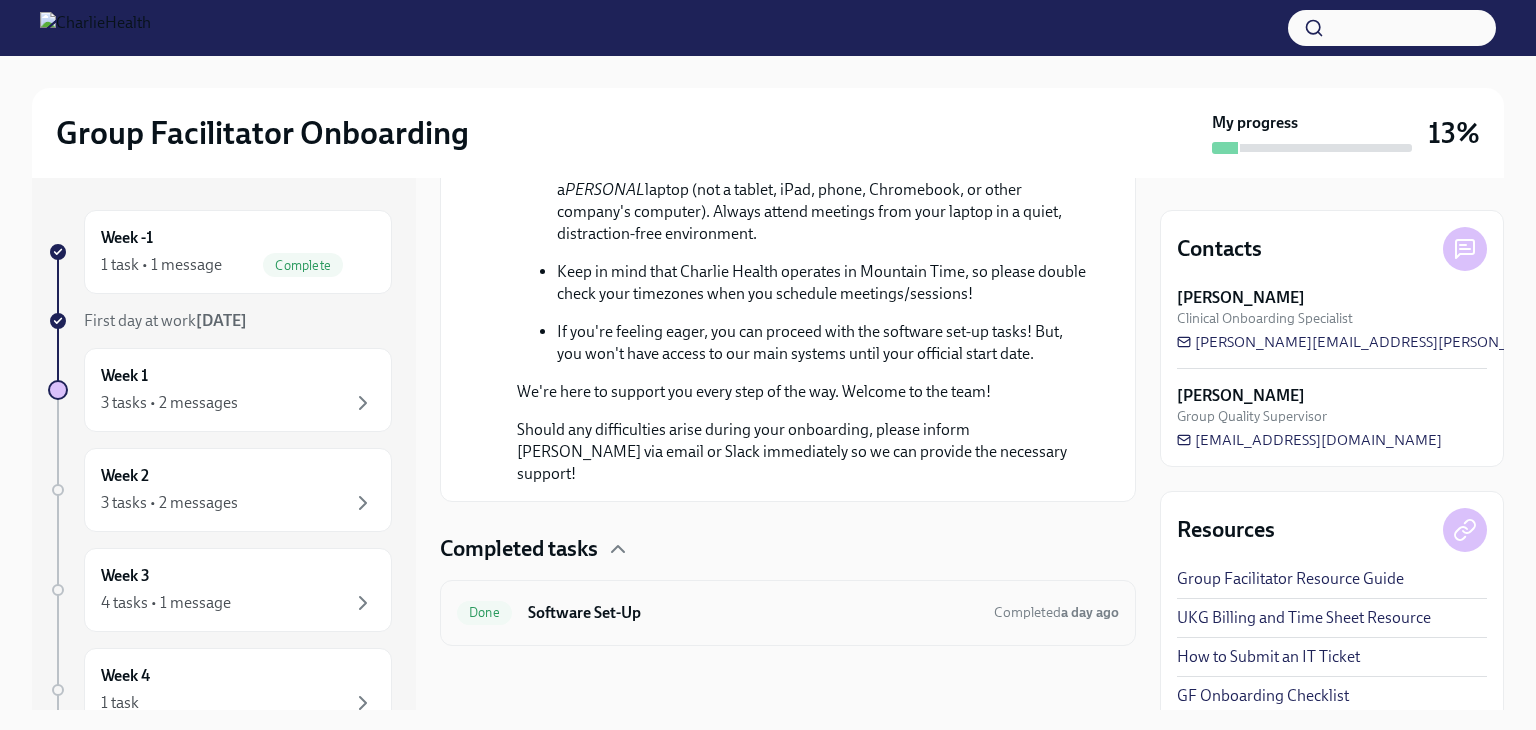 click on "Software Set-Up" at bounding box center (753, 613) 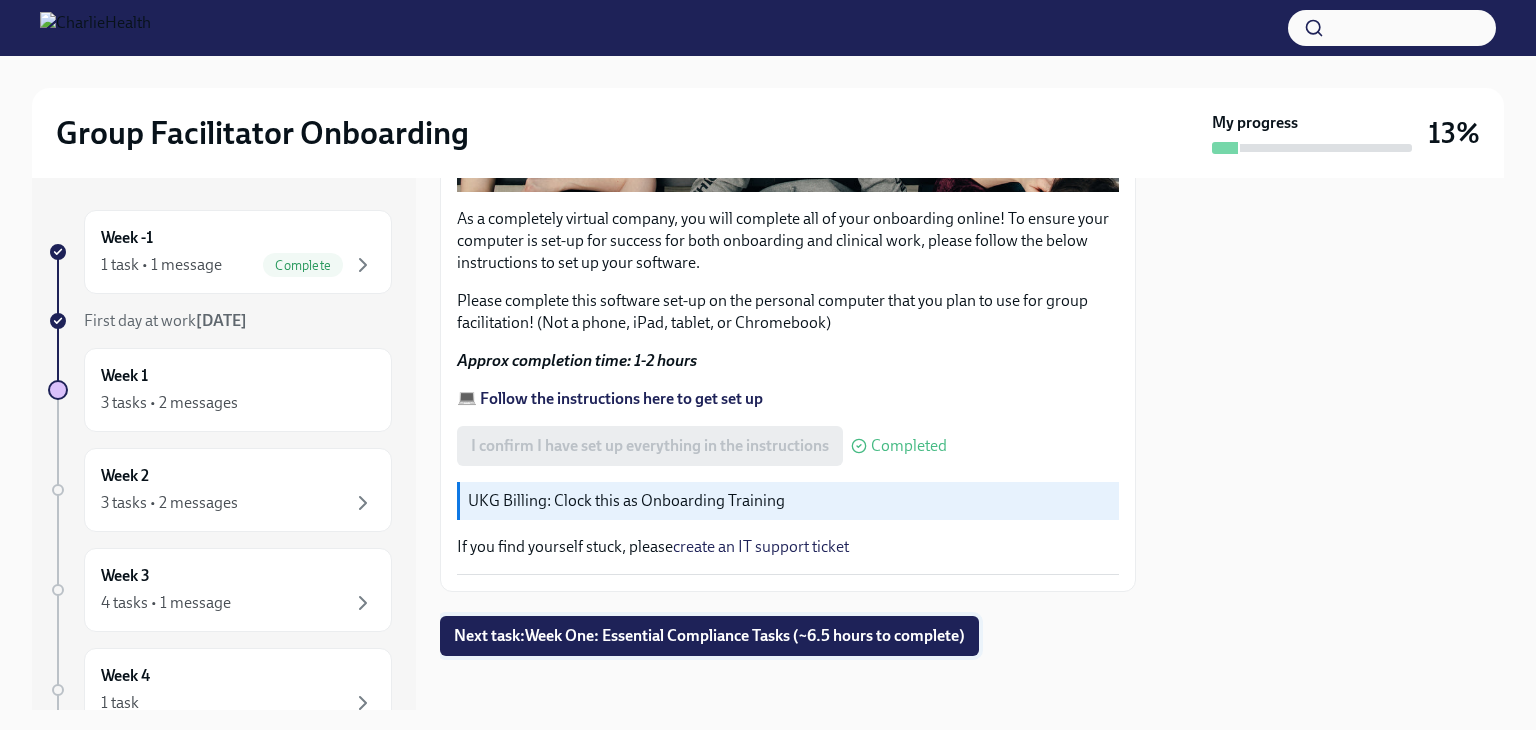 scroll, scrollTop: 671, scrollLeft: 0, axis: vertical 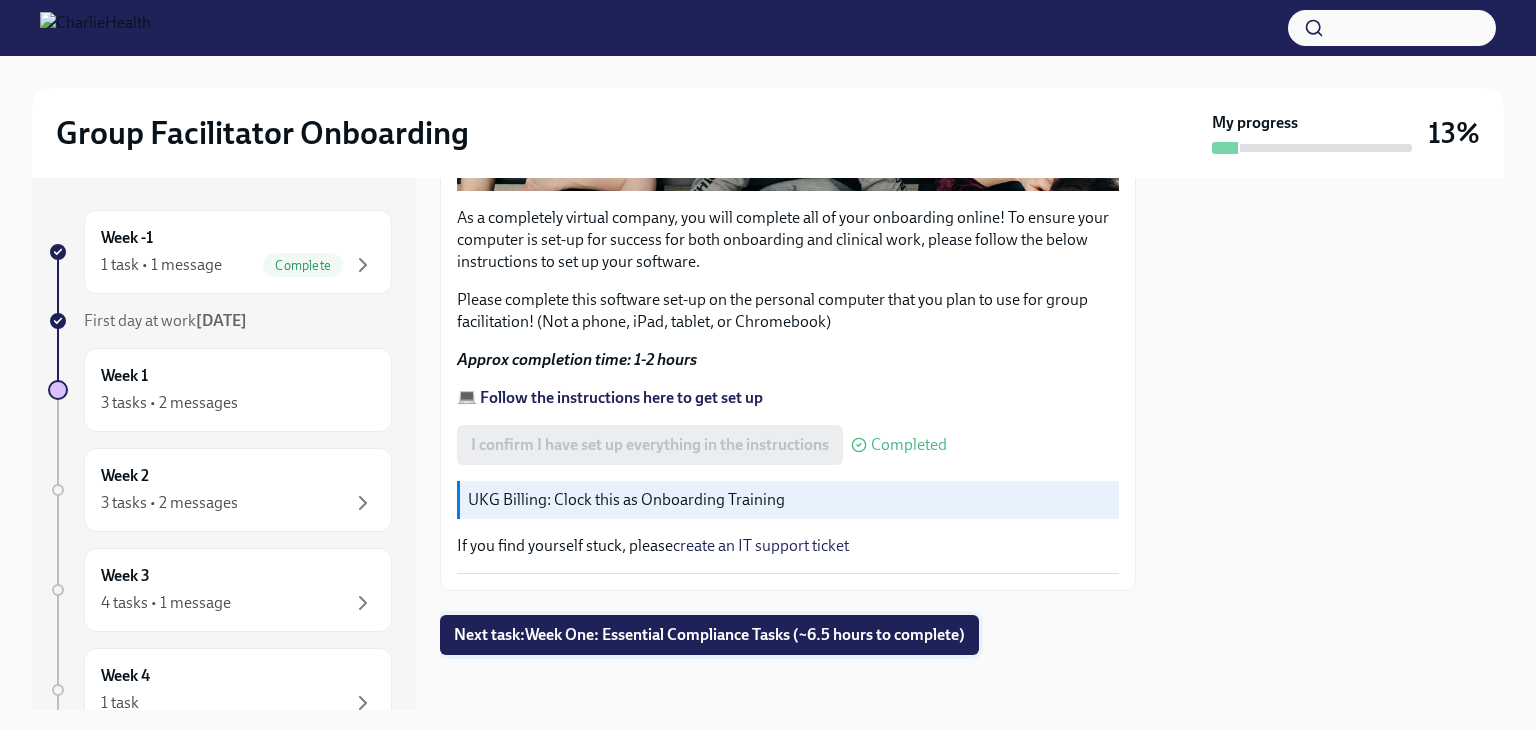 click on "Next task :  Week One: Essential Compliance Tasks (~6.5 hours to complete)" at bounding box center [709, 635] 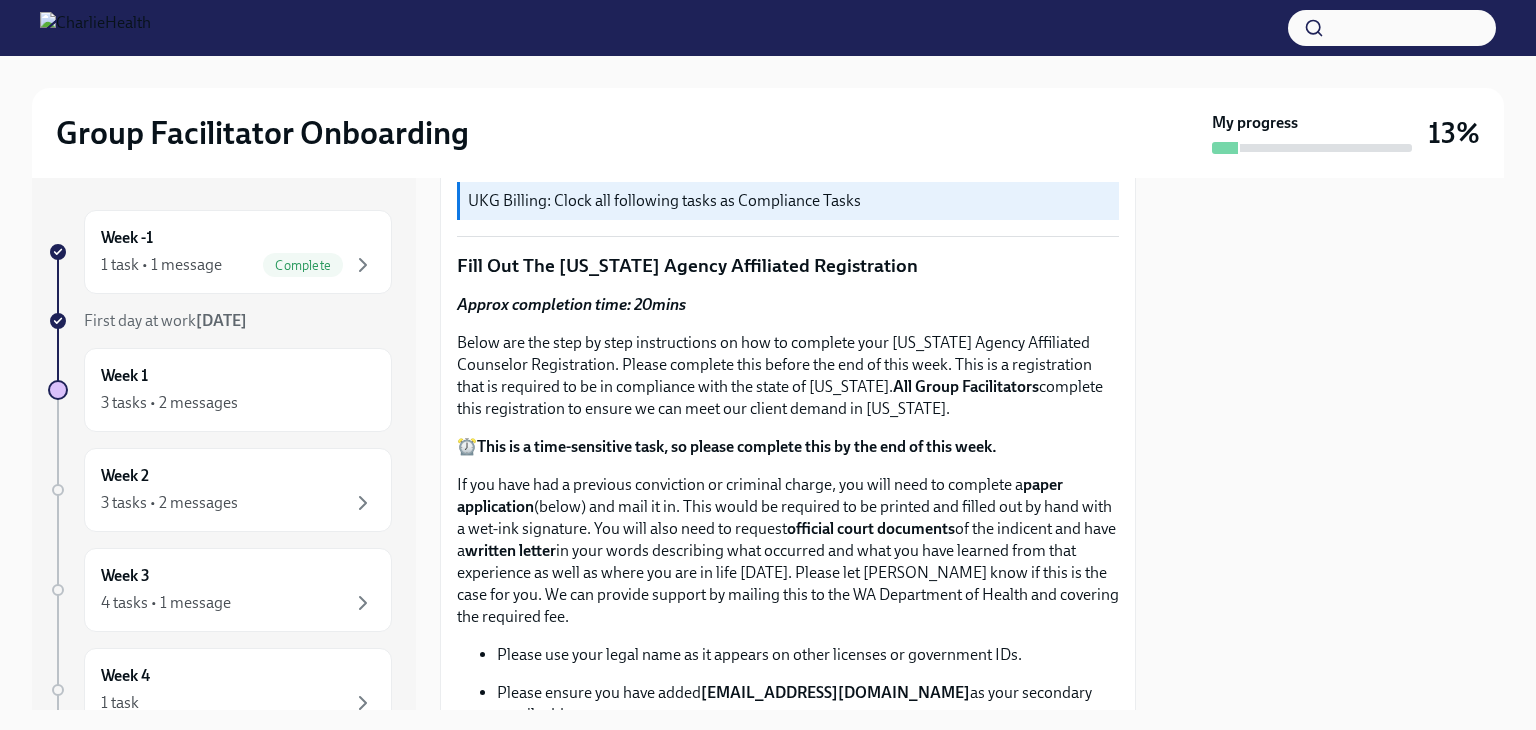 scroll, scrollTop: 764, scrollLeft: 0, axis: vertical 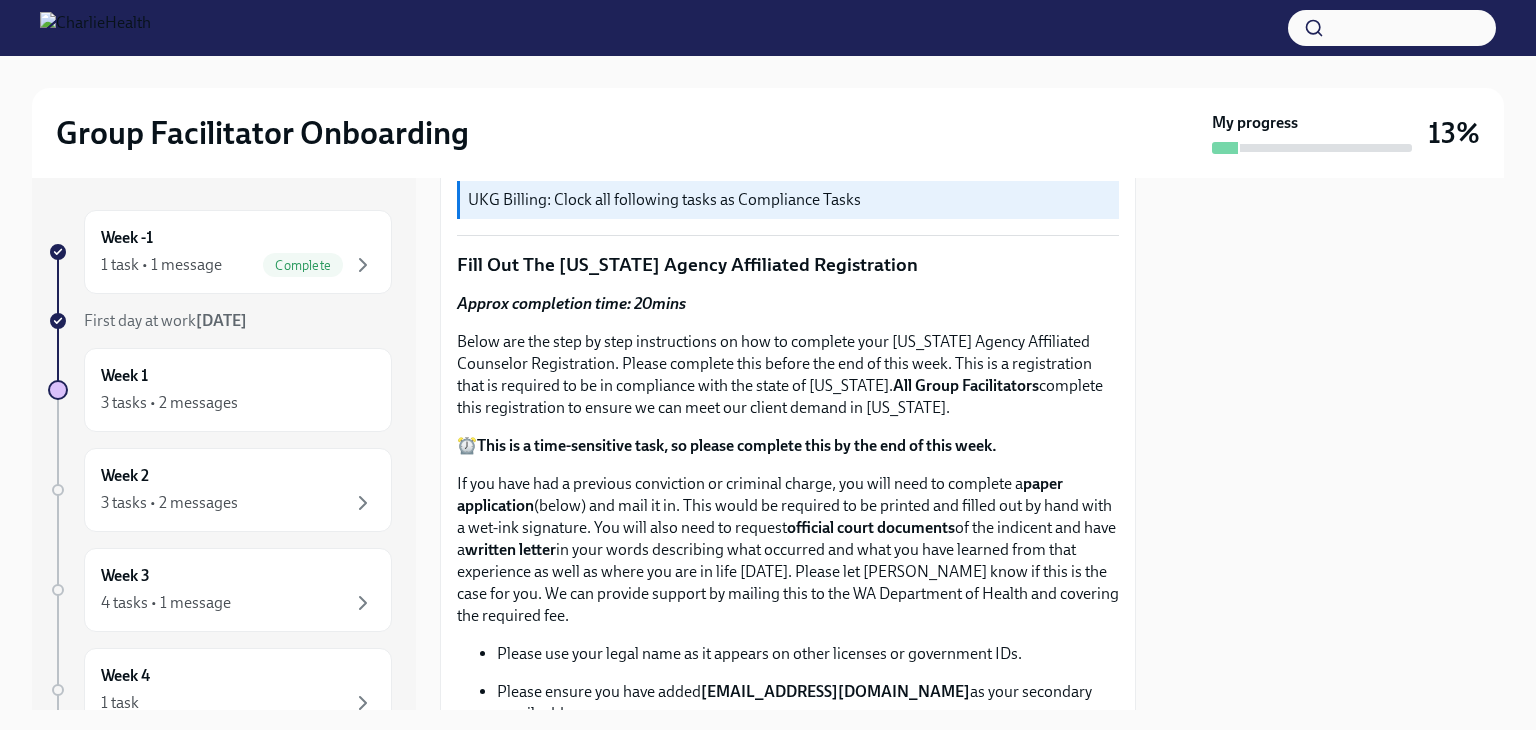 click on "Approx completion time: 20mins
Below are the step by step instructions on how to complete your [US_STATE] Agency Affiliated Counselor Registration. Please complete this before the end of this week. This is a registration that is required to be in compliance with the state of [US_STATE].  All Group Facilitators  complete this registration to ensure we can meet our client demand in [US_STATE].
⏰  This is a time-sensitive task, so please complete this by the end of this week.
If you have had a previous conviction or criminal charge, you will need to complete a  paper application  (below) and mail it in. This would be required to be printed and filled out by hand with a wet-ink signature. You will also need to request  official court documents  of the indicent and have a  written letter
Please use your legal name as it appears on other licenses or government IDs.
Please ensure you have added  [EMAIL_ADDRESS][DOMAIN_NAME]  as your secondary email address.
[EMAIL_ADDRESS][PERSON_NAME][DOMAIN_NAME]" at bounding box center (788, 758) 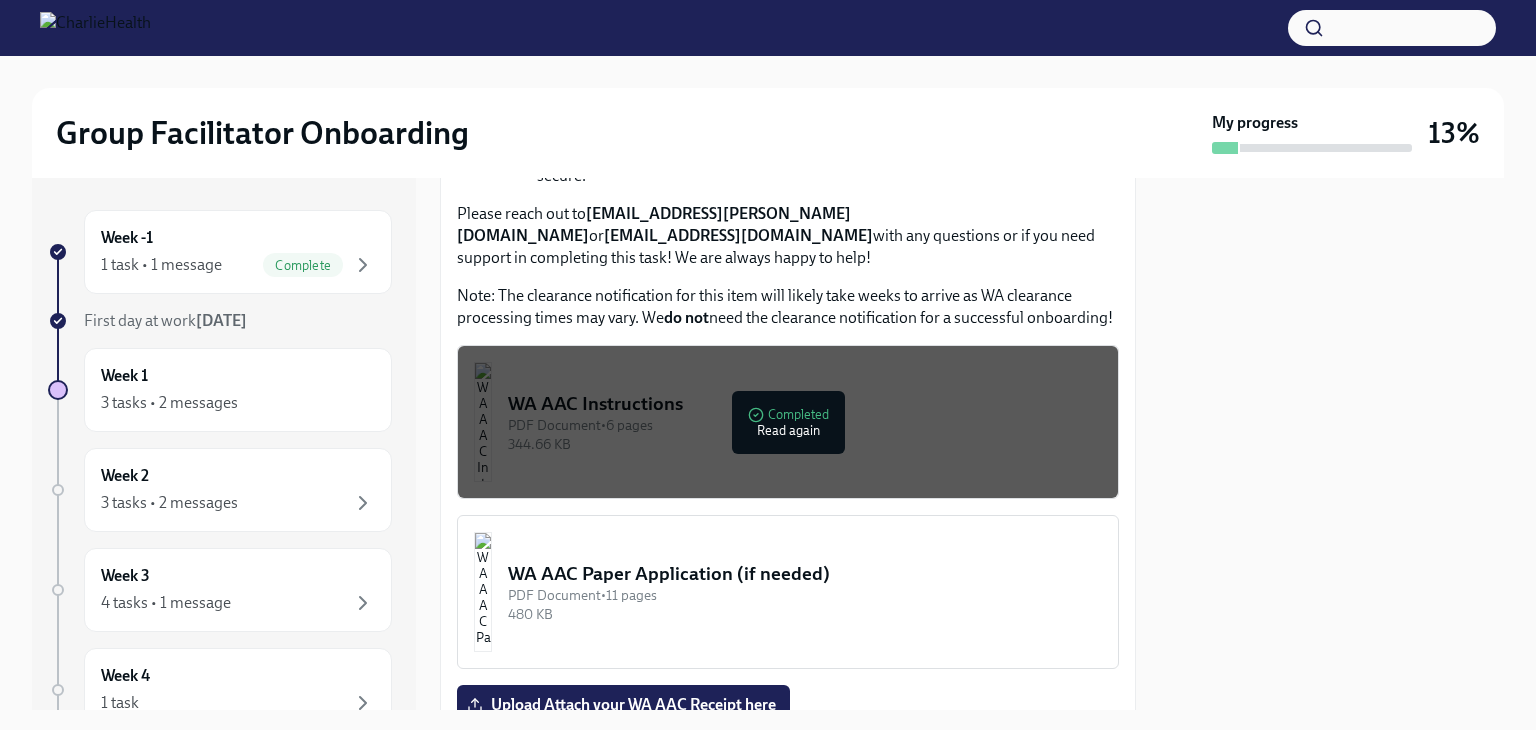 scroll, scrollTop: 1714, scrollLeft: 0, axis: vertical 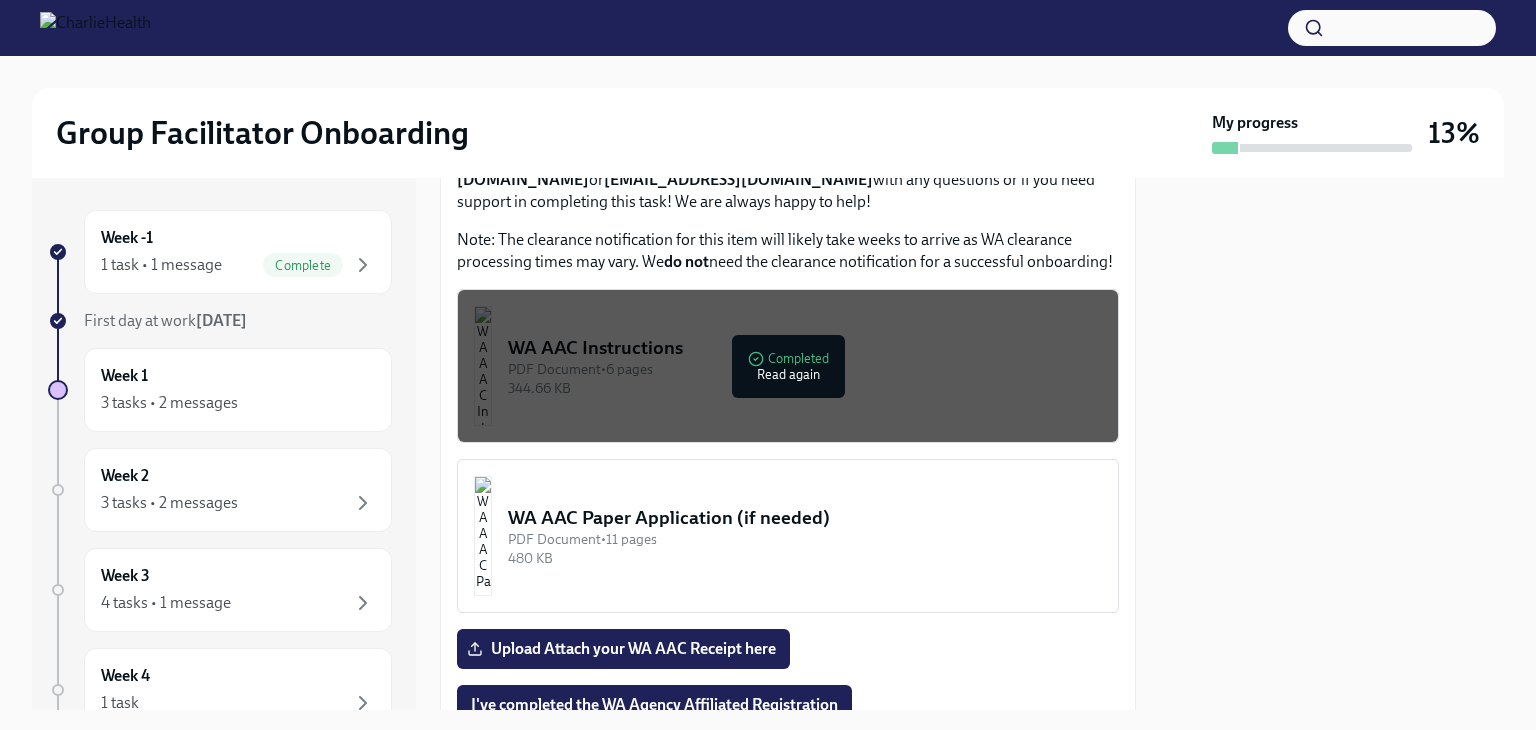 click on "344.66 KB" at bounding box center [805, 388] 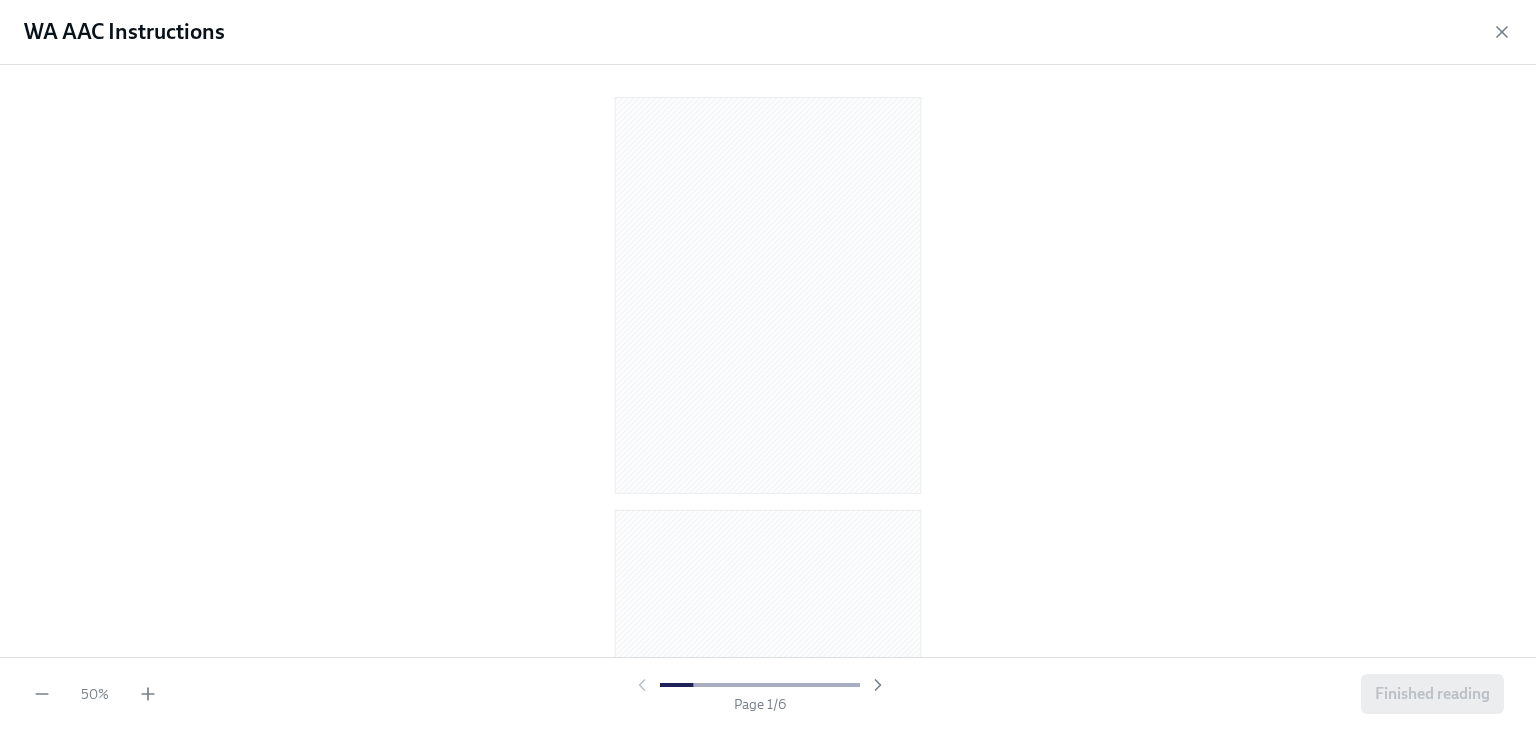 click on "50 % Page   1 / 6 Finished reading" at bounding box center (768, 693) 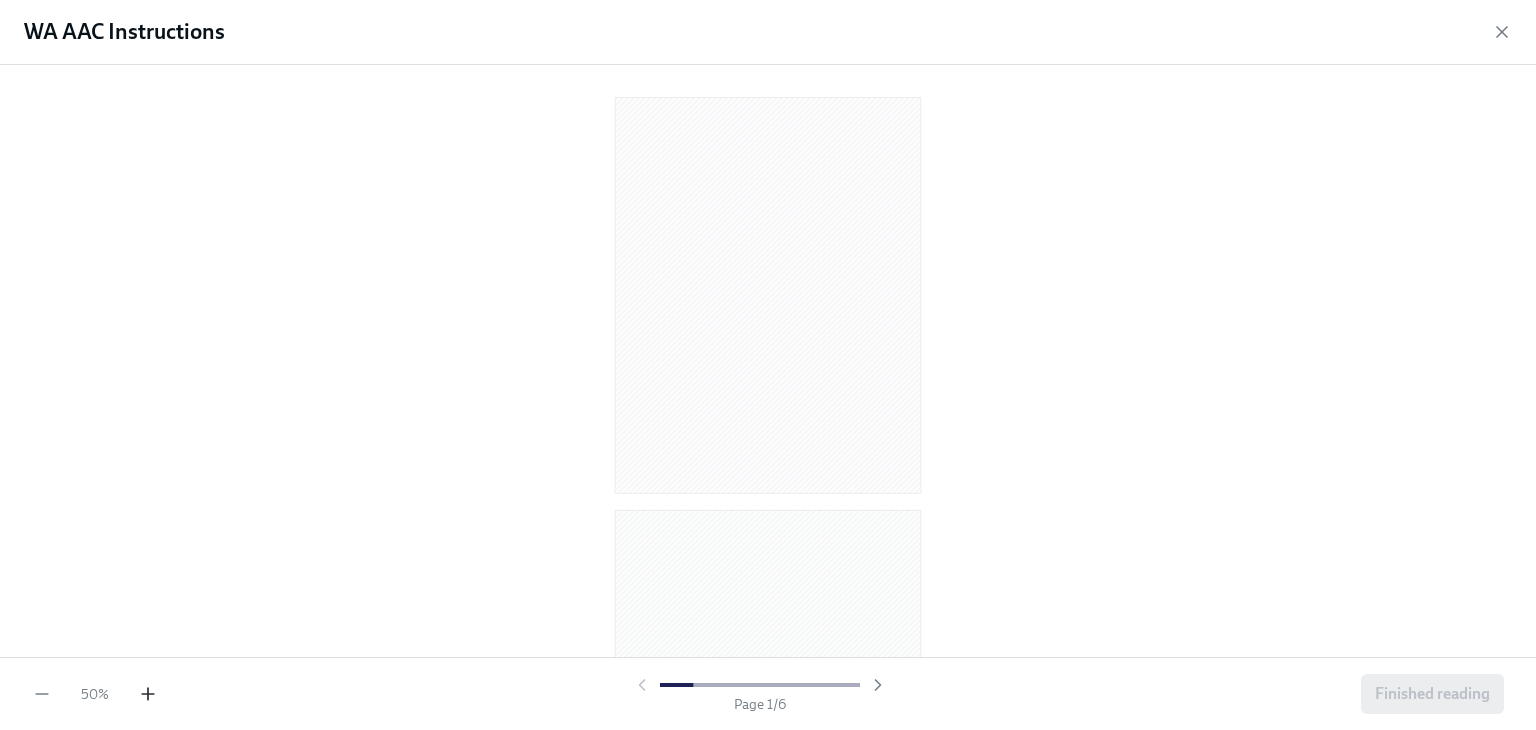 click 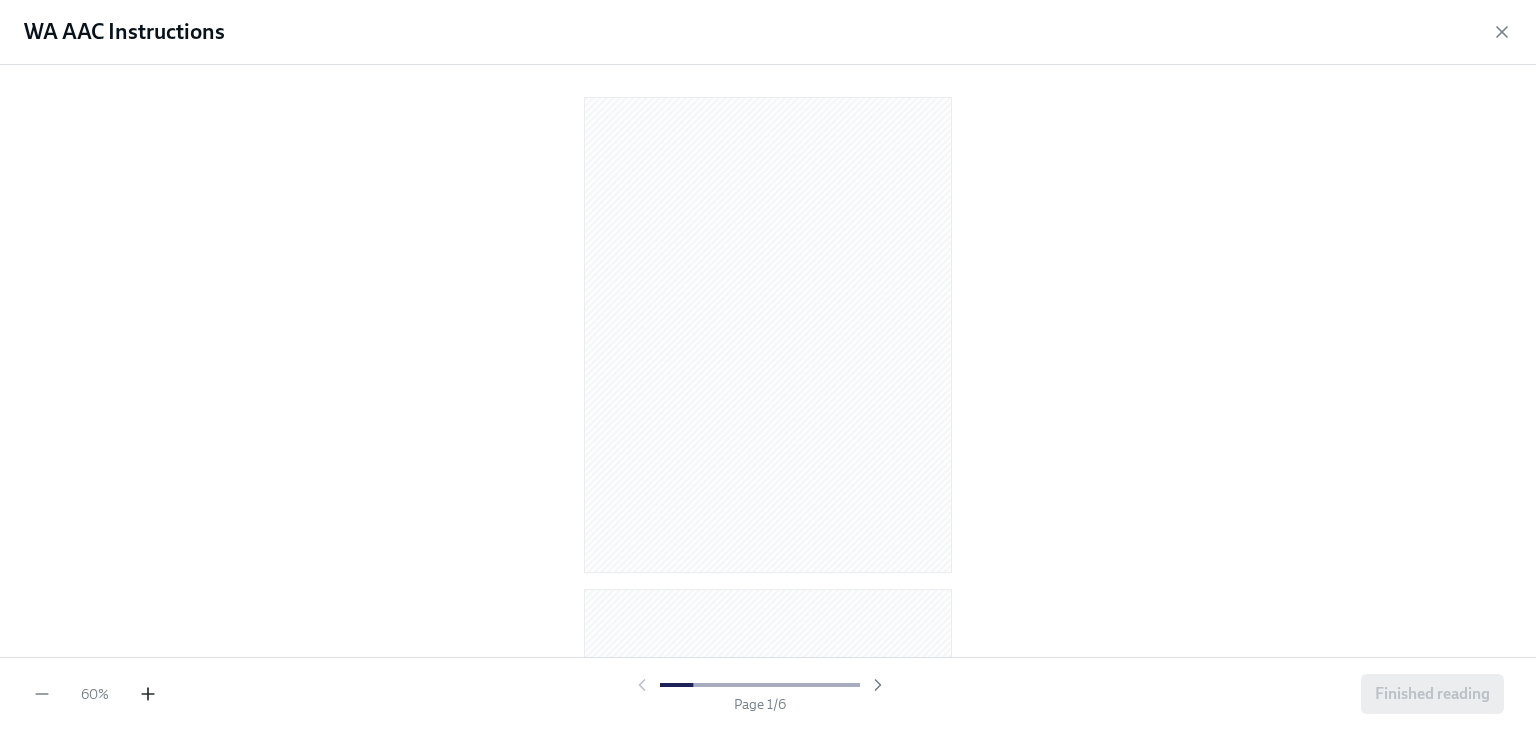 click 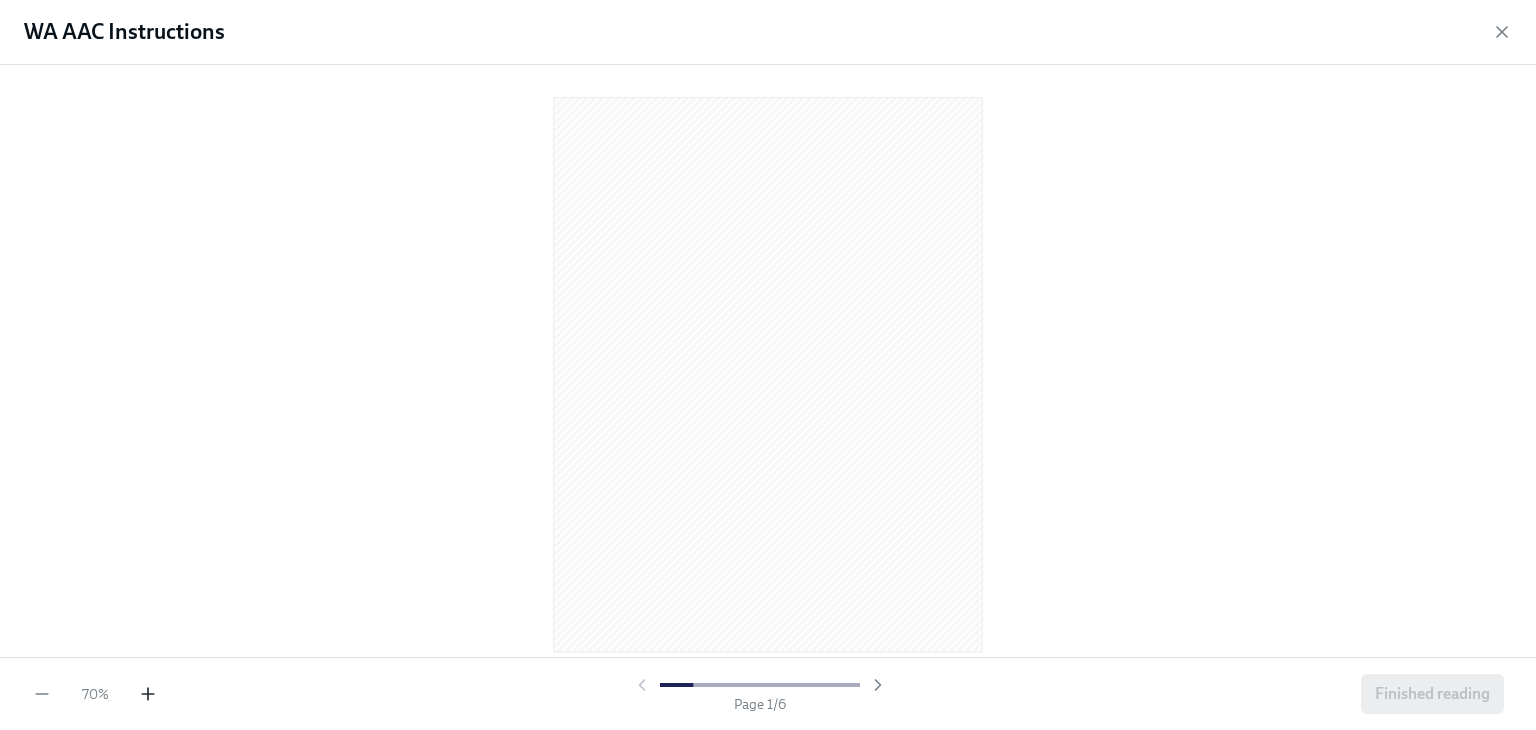 click 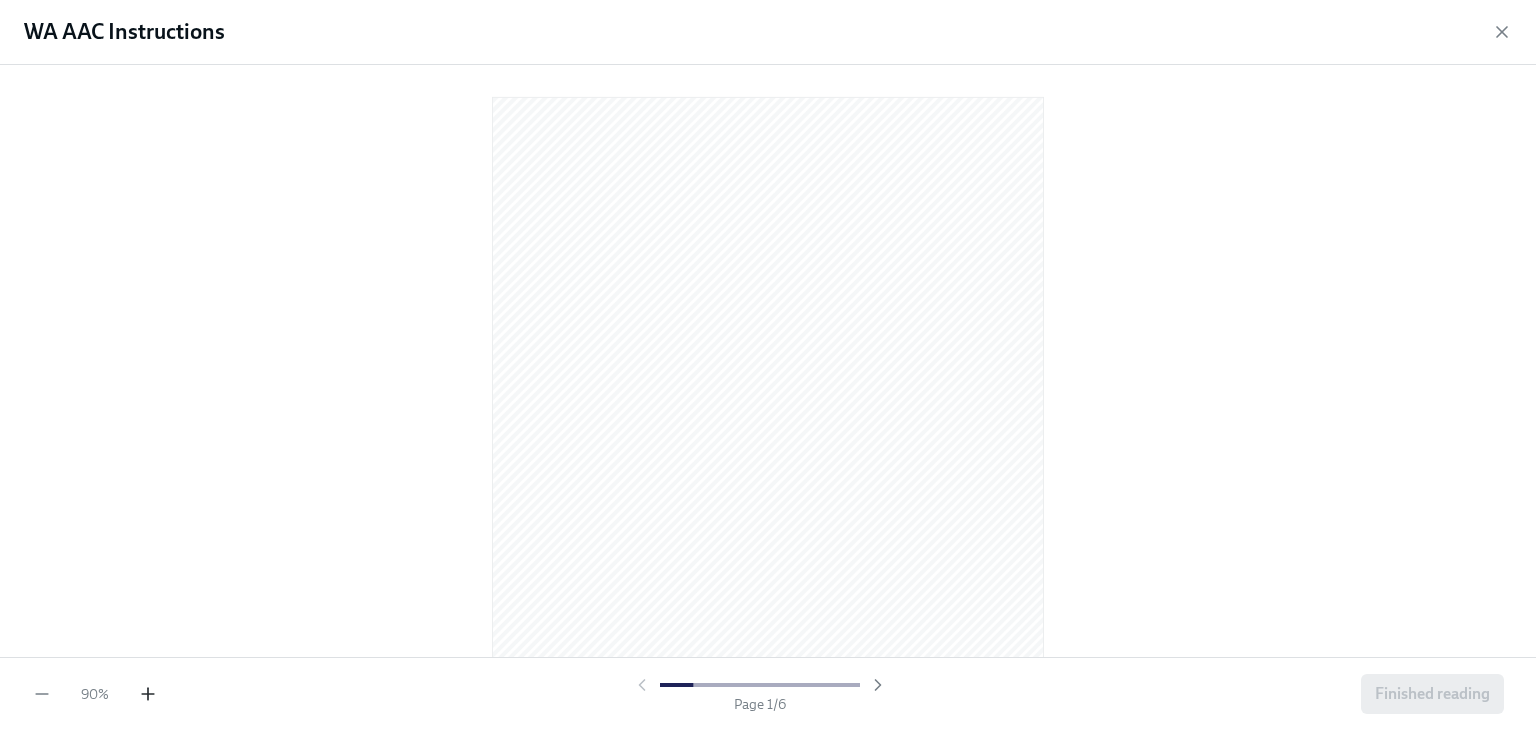 click 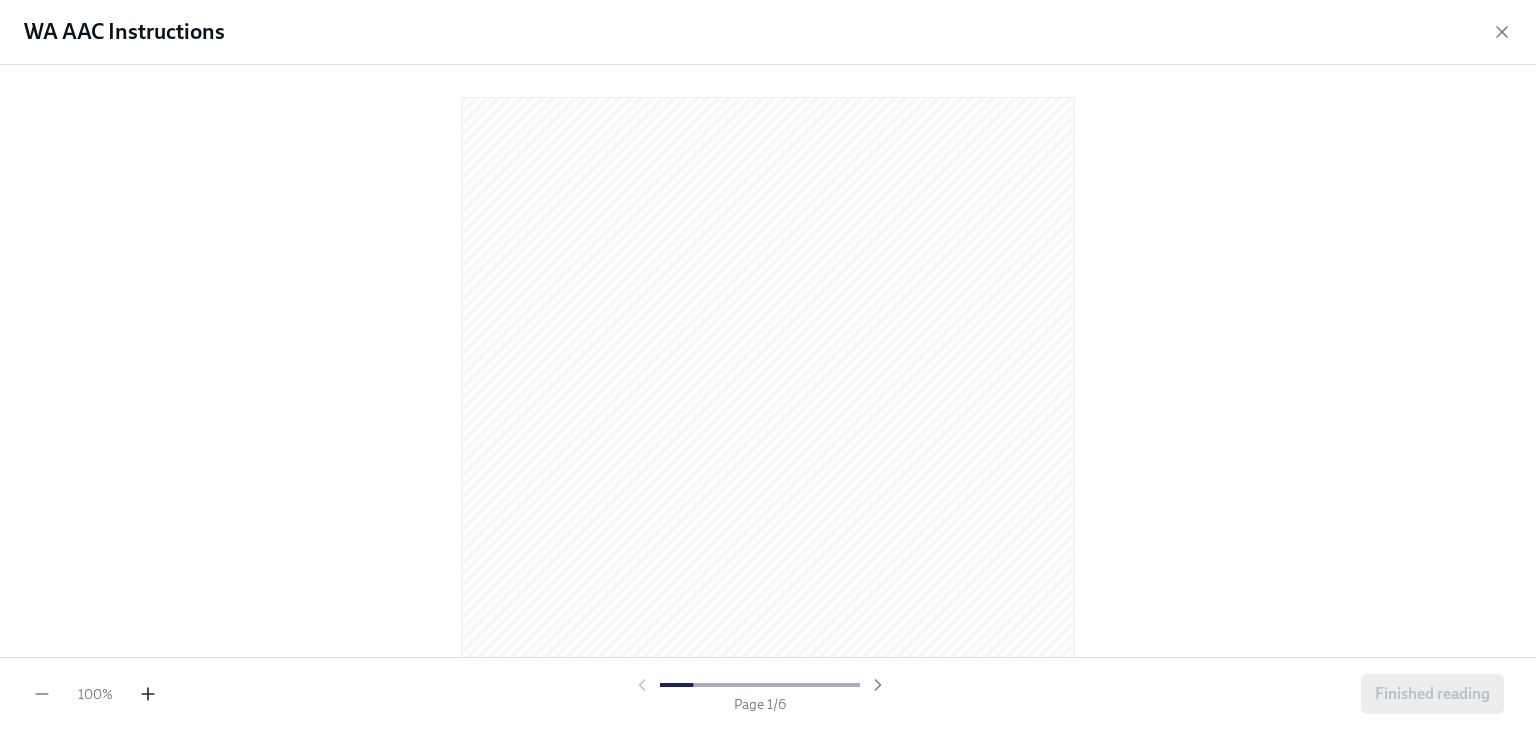 click 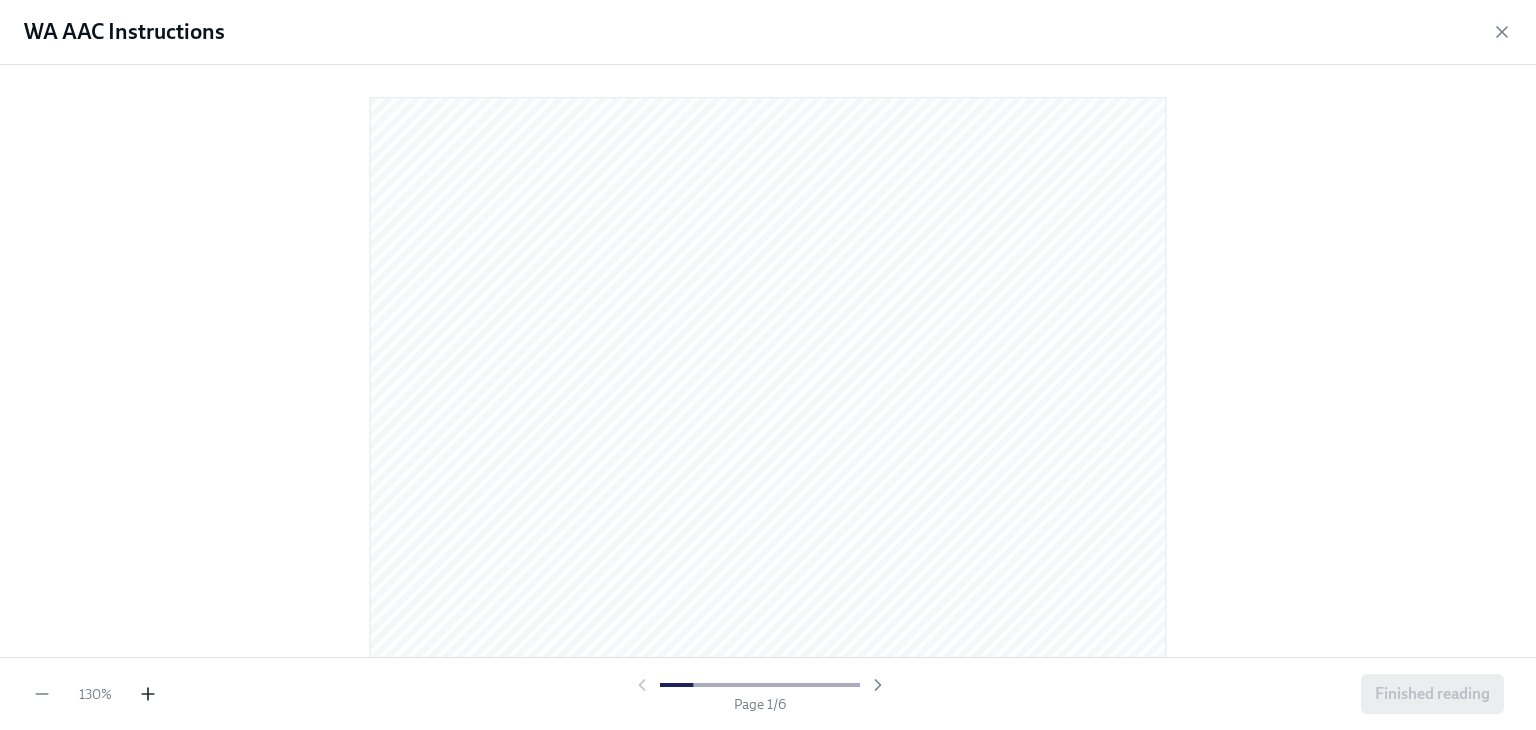 click 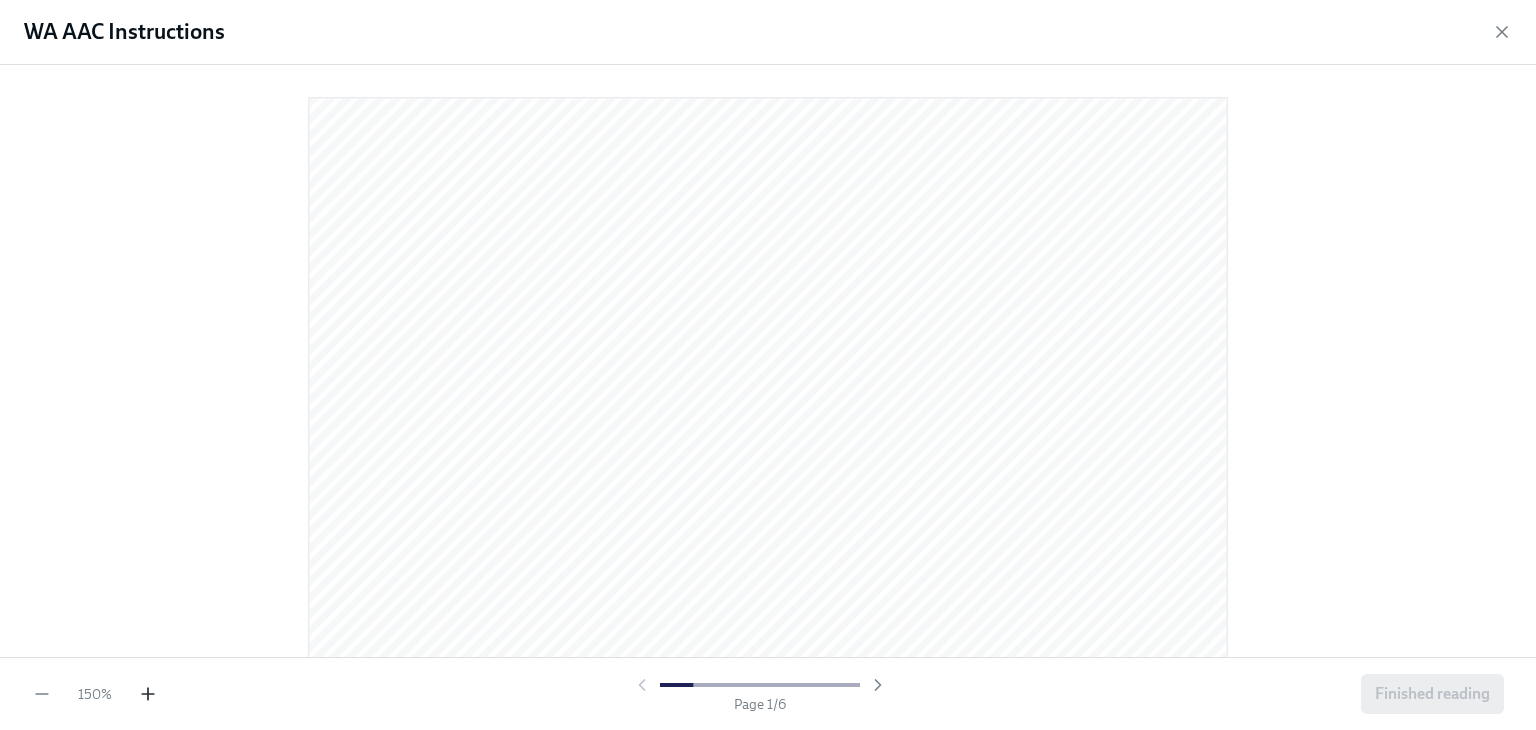 click 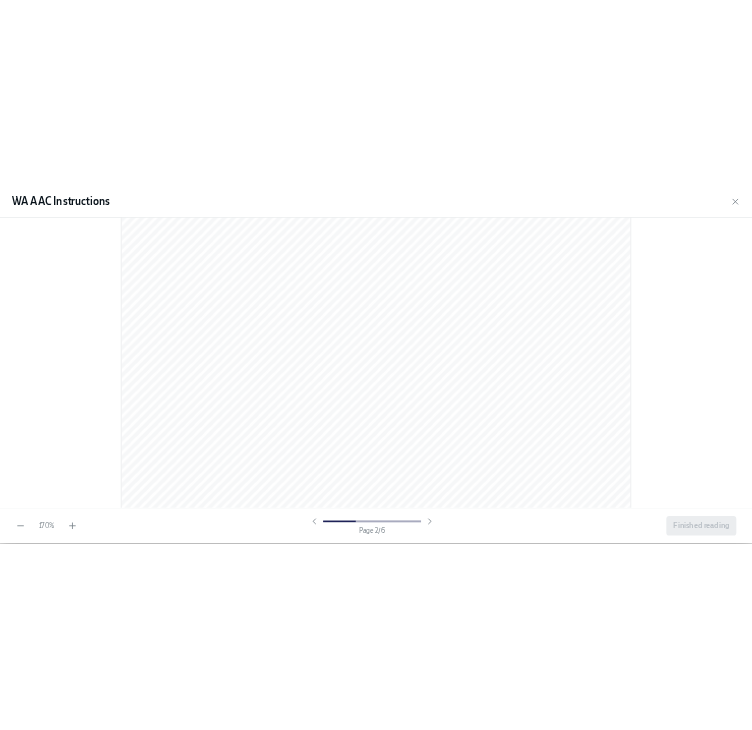 scroll, scrollTop: 1624, scrollLeft: 0, axis: vertical 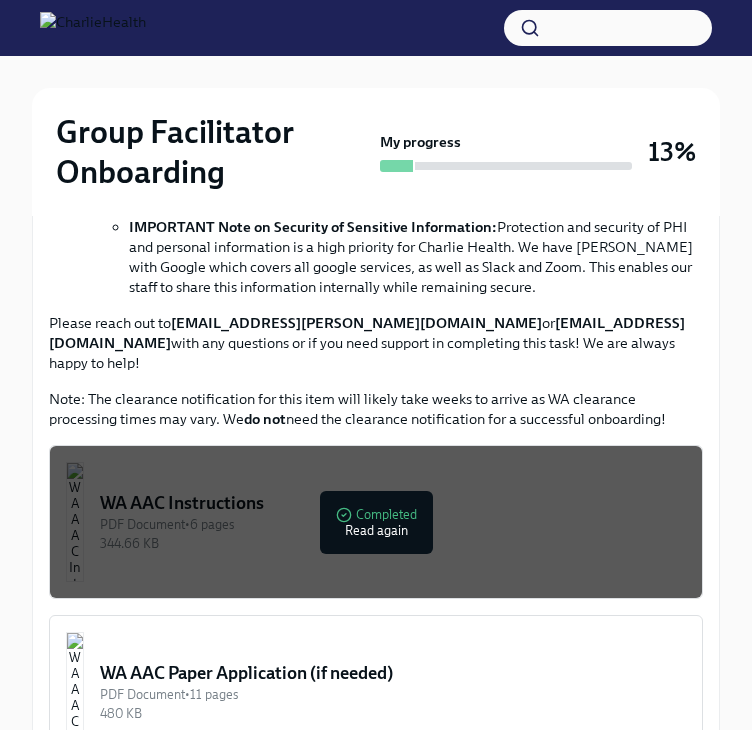 click on "PDF Document  •  6 pages" at bounding box center [393, 524] 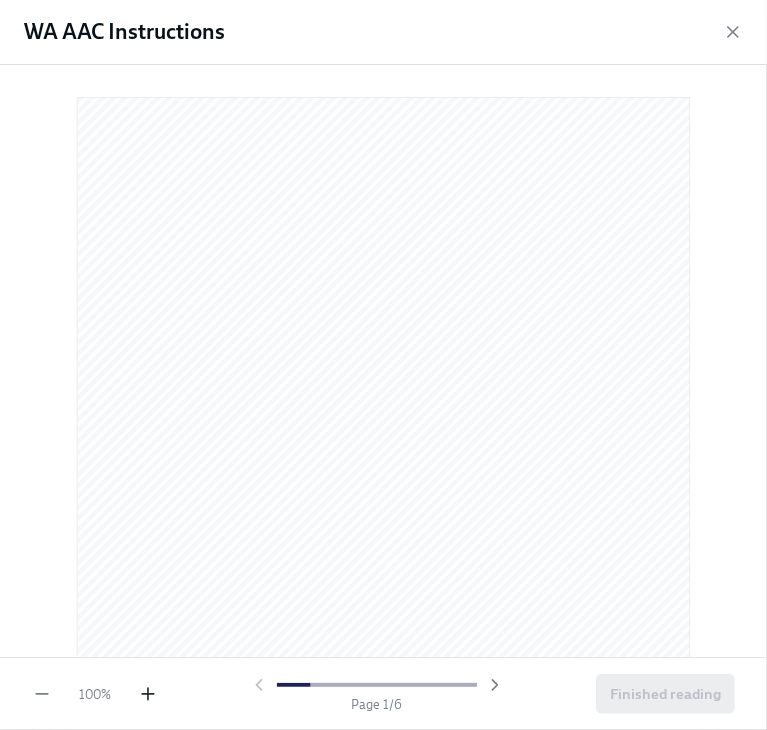 click 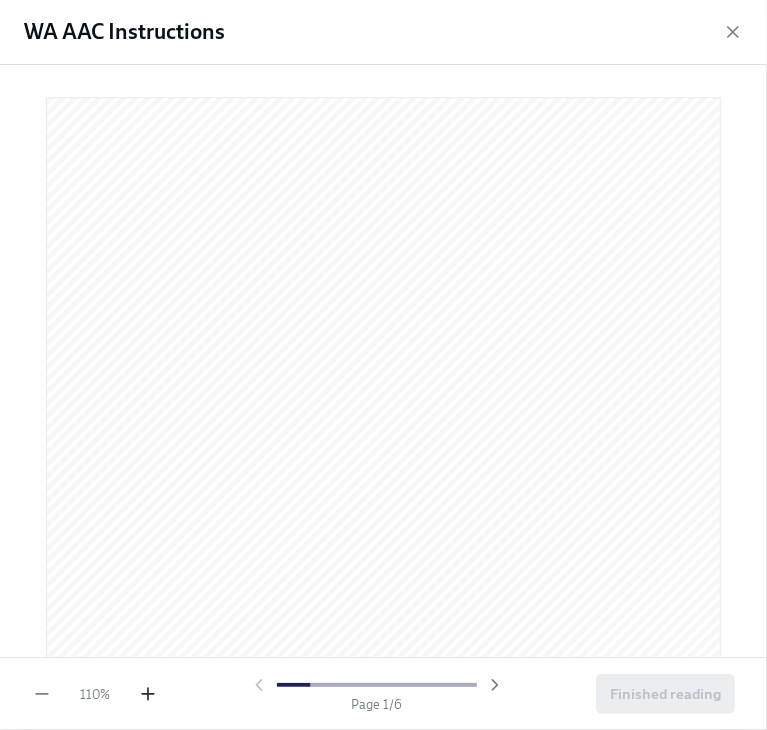 click 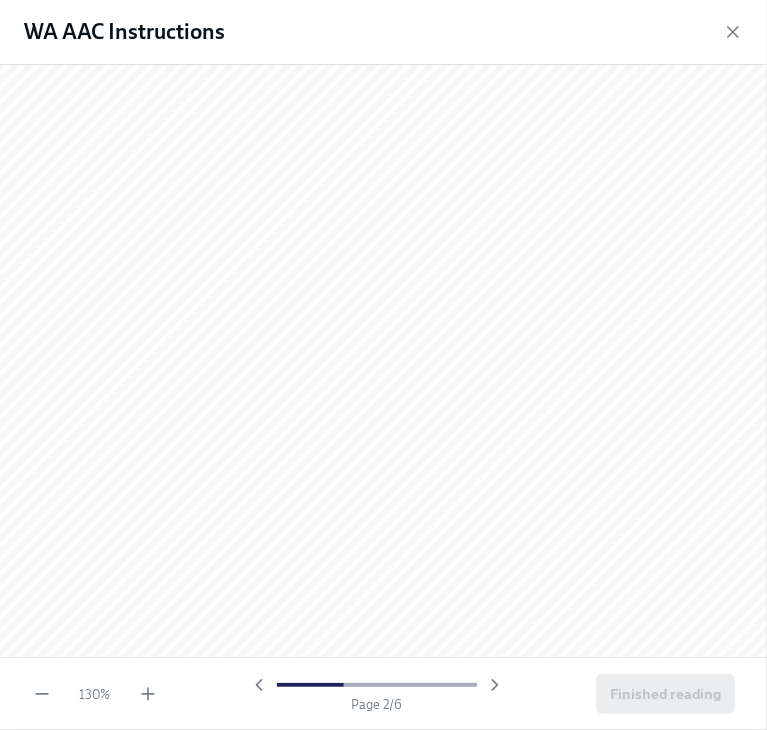 scroll, scrollTop: 1150, scrollLeft: 0, axis: vertical 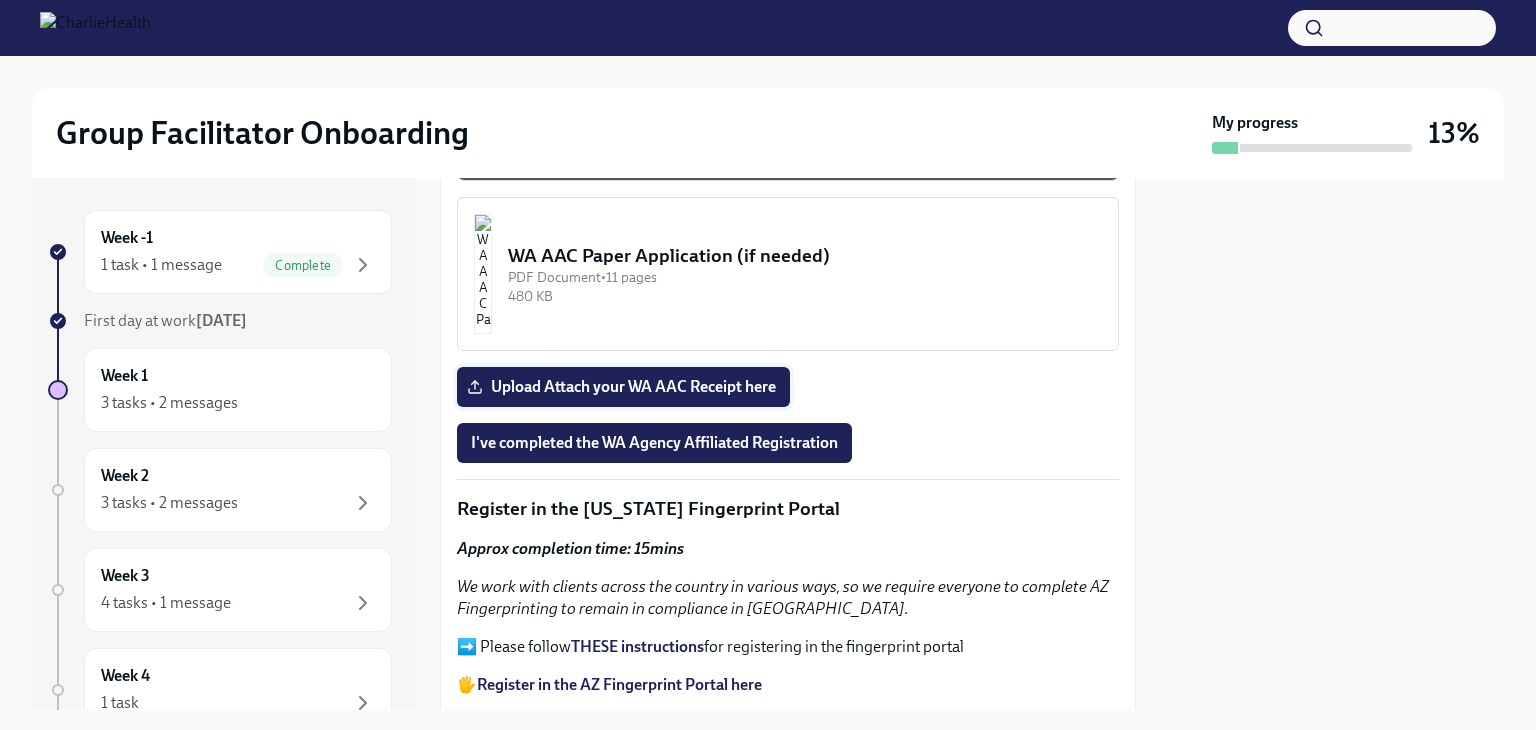 click on "Upload Attach your WA AAC Receipt here" at bounding box center [623, 387] 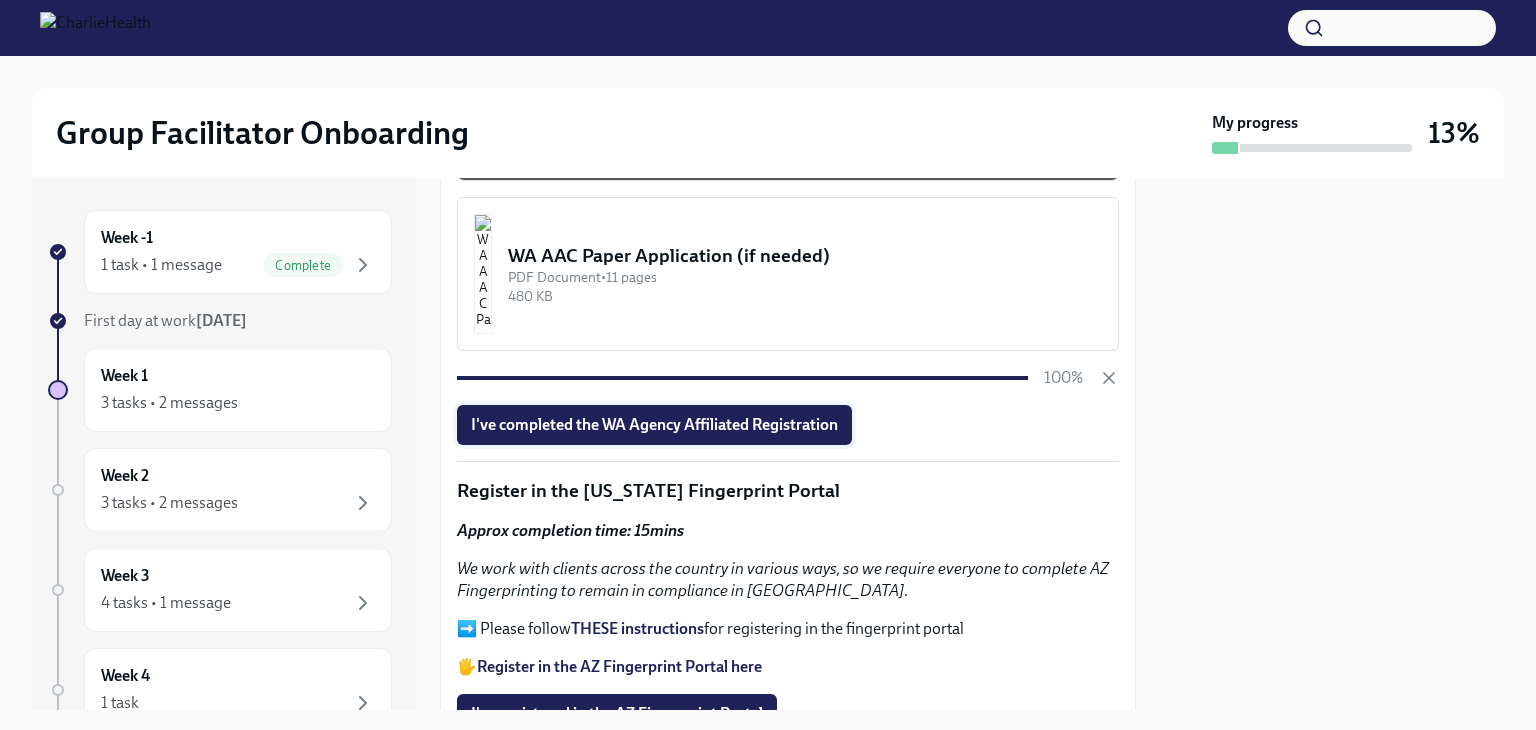 click on "I've completed the WA Agency Affiliated Registration" at bounding box center (654, 425) 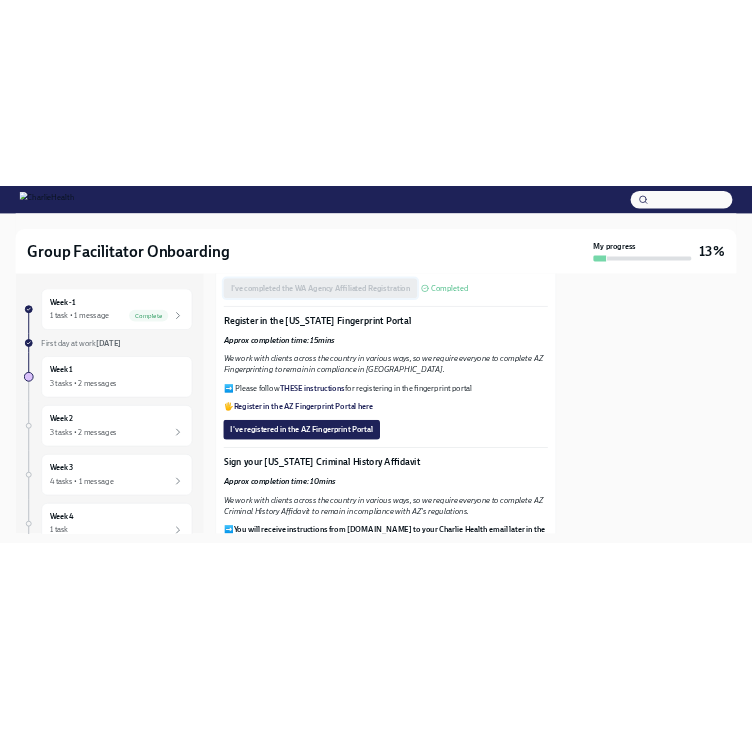 scroll, scrollTop: 2212, scrollLeft: 0, axis: vertical 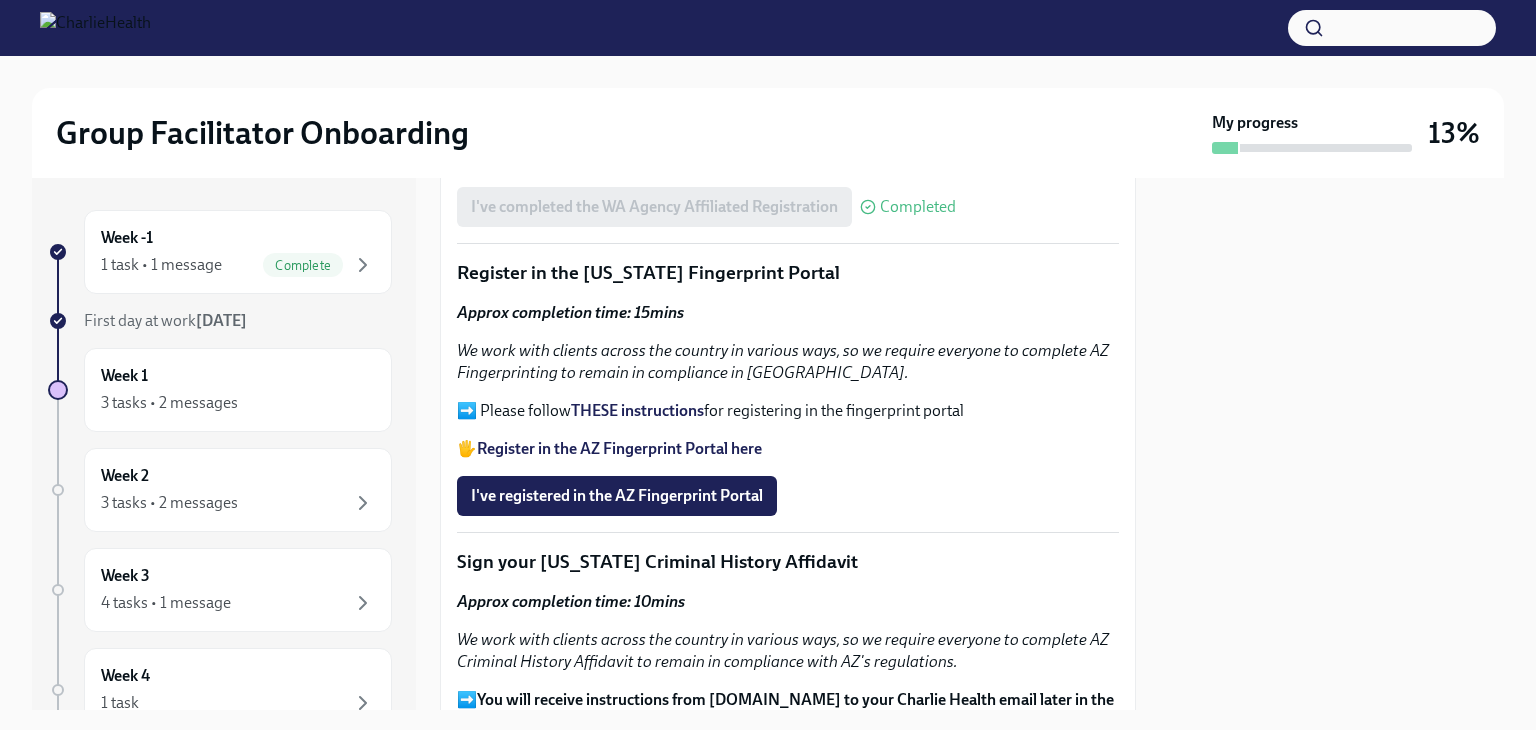 click on "THESE instructions" at bounding box center [637, 410] 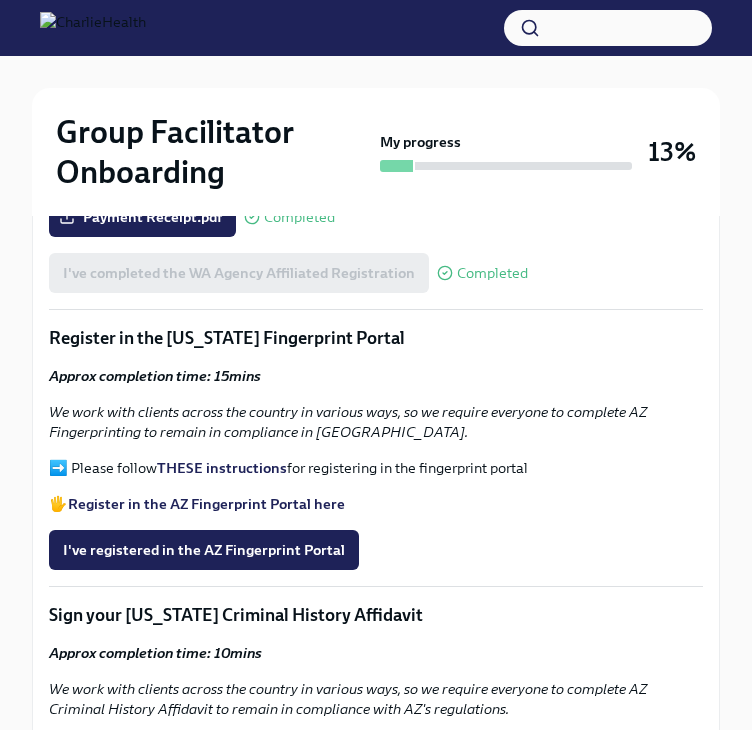 scroll, scrollTop: 2186, scrollLeft: 0, axis: vertical 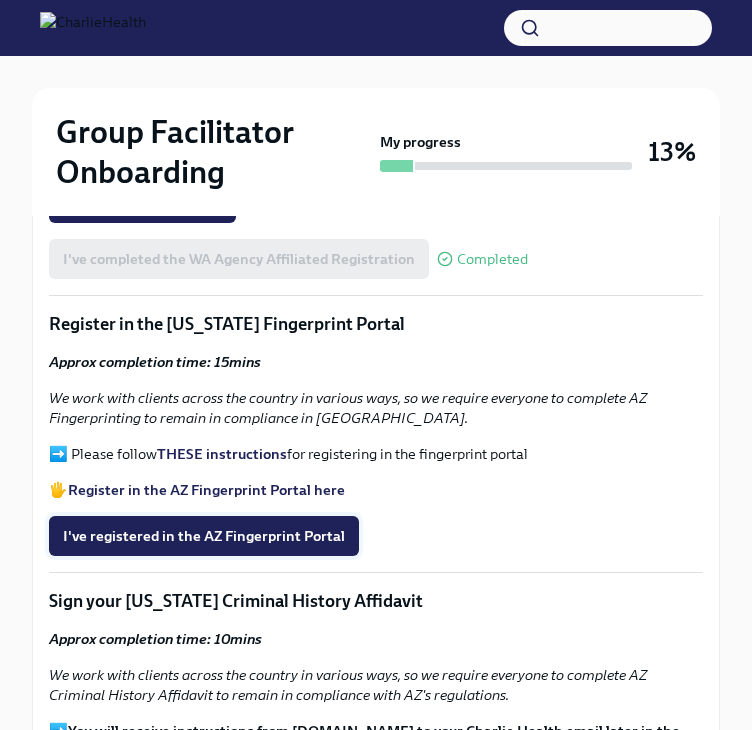 click on "I've registered in the AZ Fingerprint Portal" at bounding box center (204, 536) 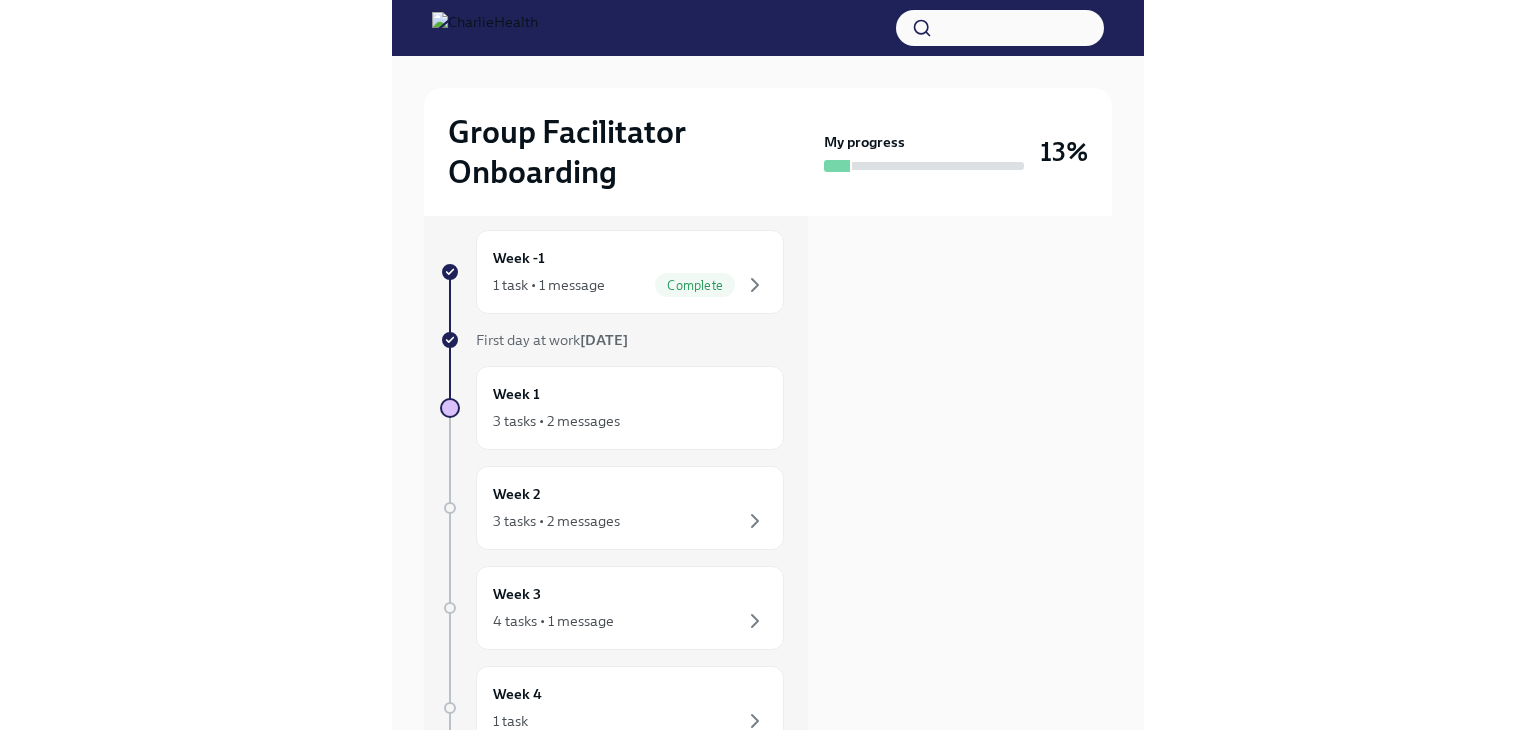 scroll, scrollTop: 0, scrollLeft: 0, axis: both 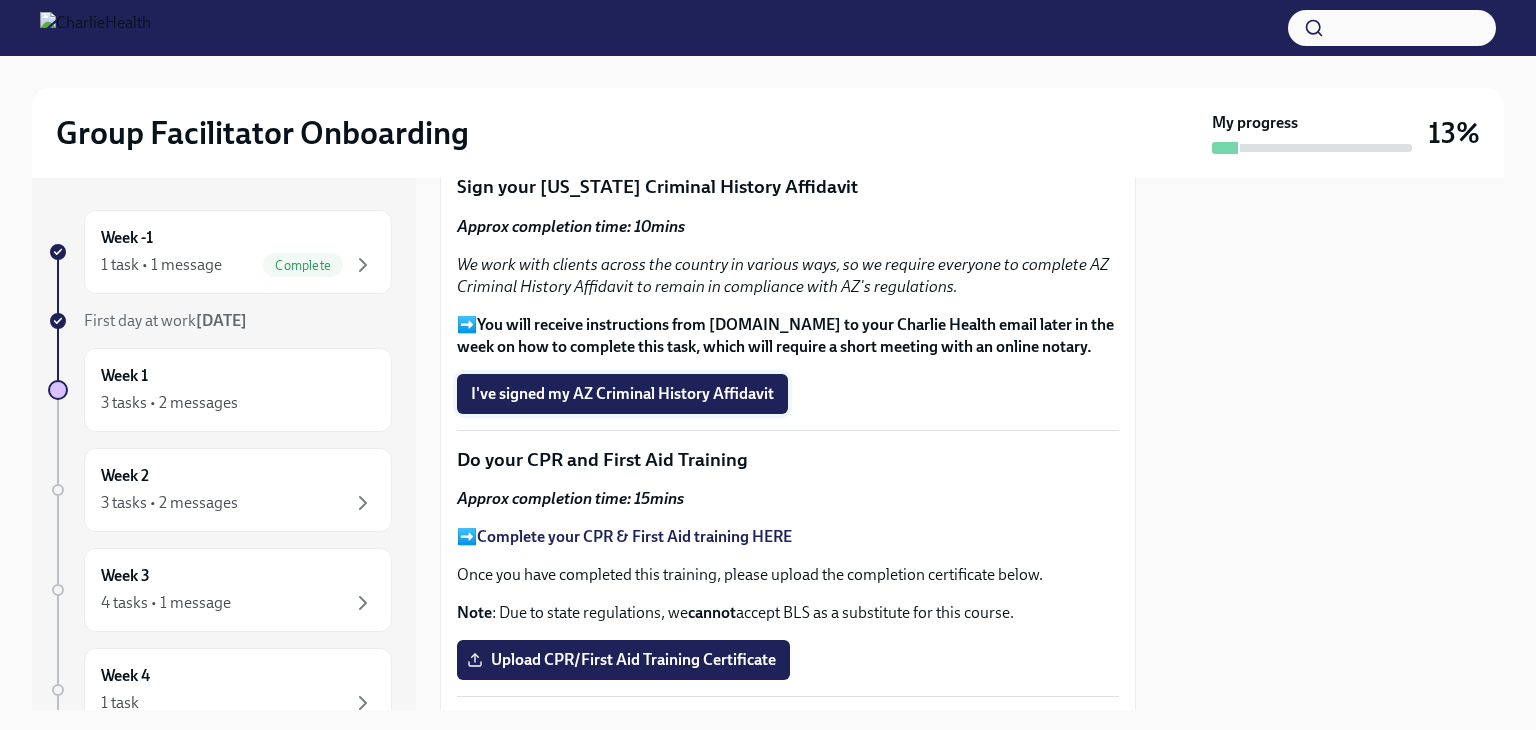 click on "I've signed my AZ Criminal History Affidavit" at bounding box center (622, 394) 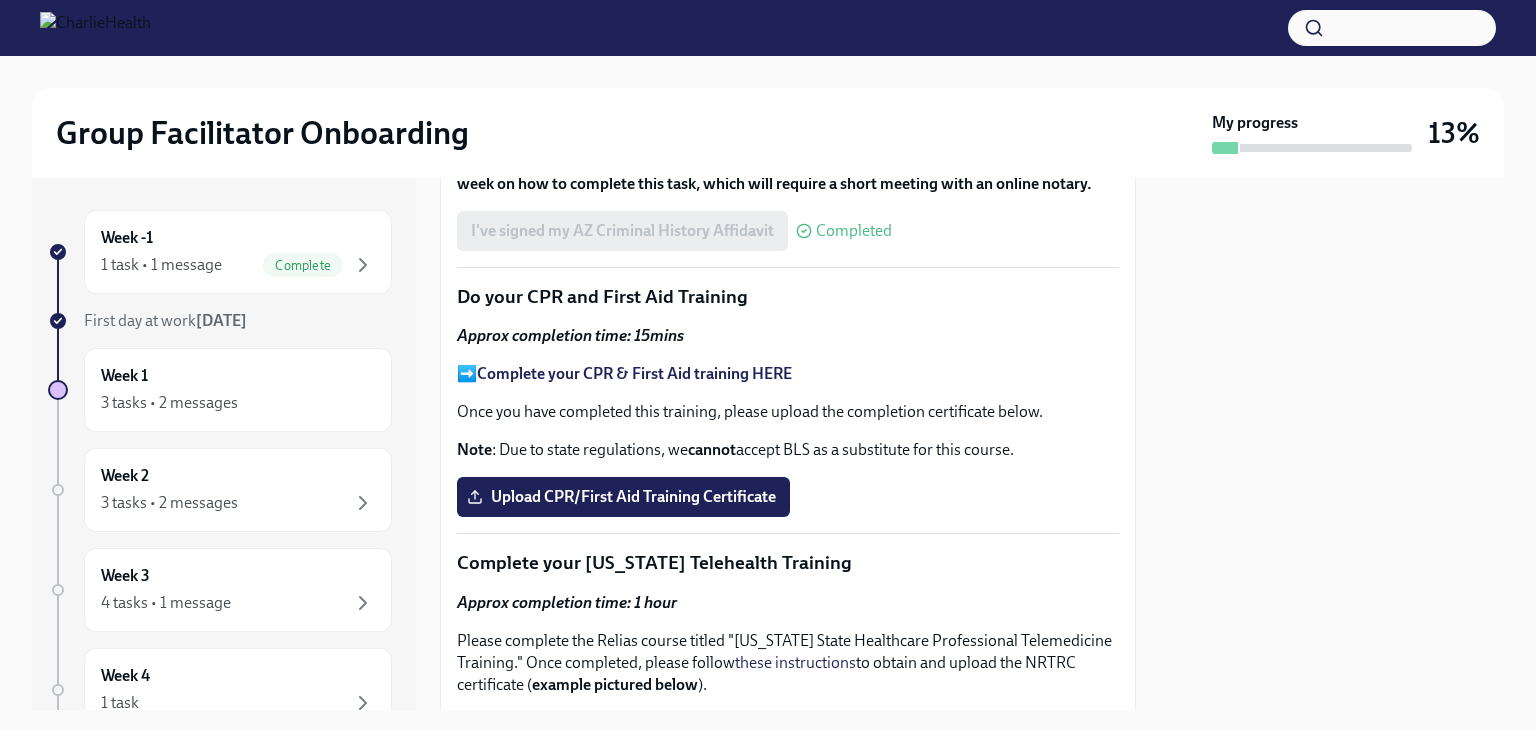 scroll, scrollTop: 2759, scrollLeft: 0, axis: vertical 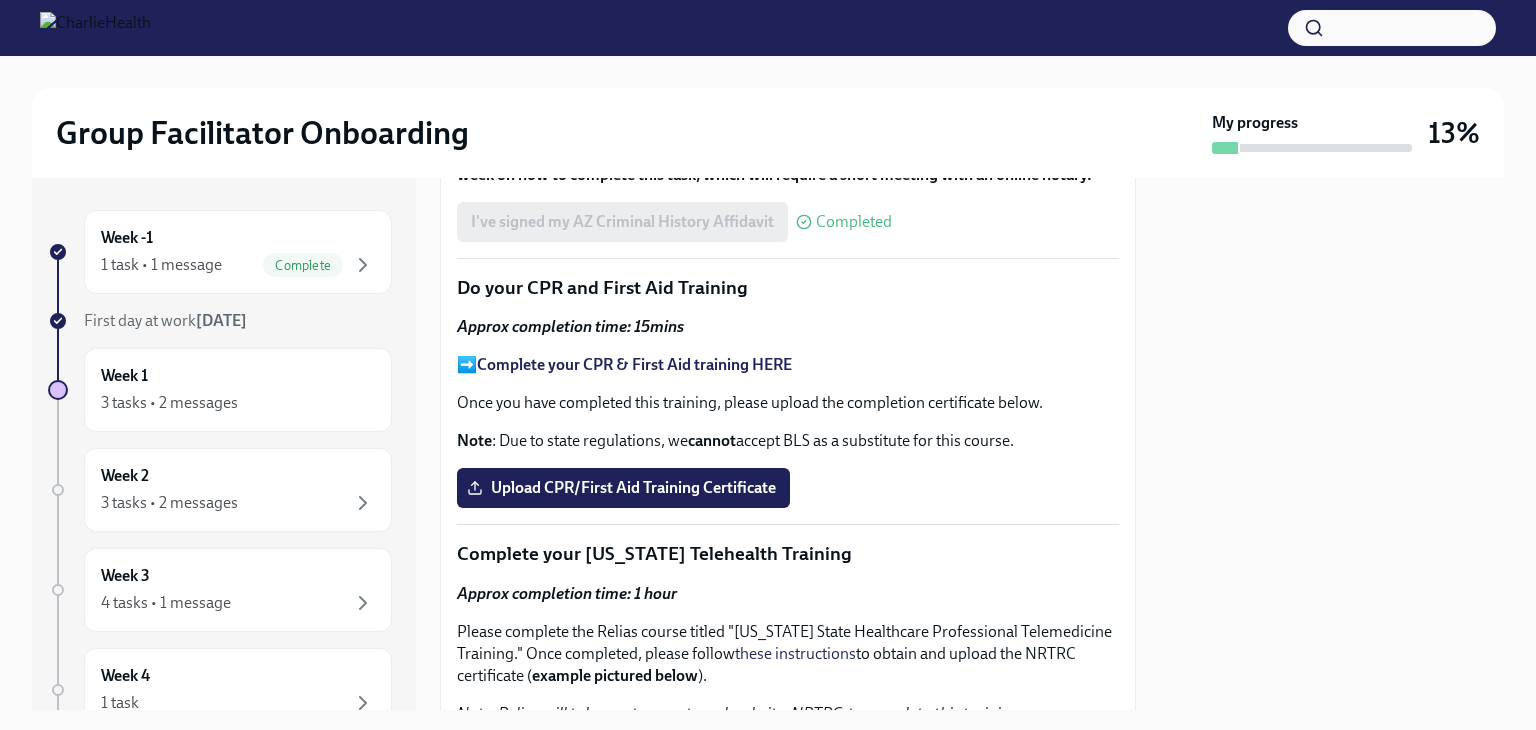 click on "Complete your CPR & First Aid training HERE" at bounding box center (634, 364) 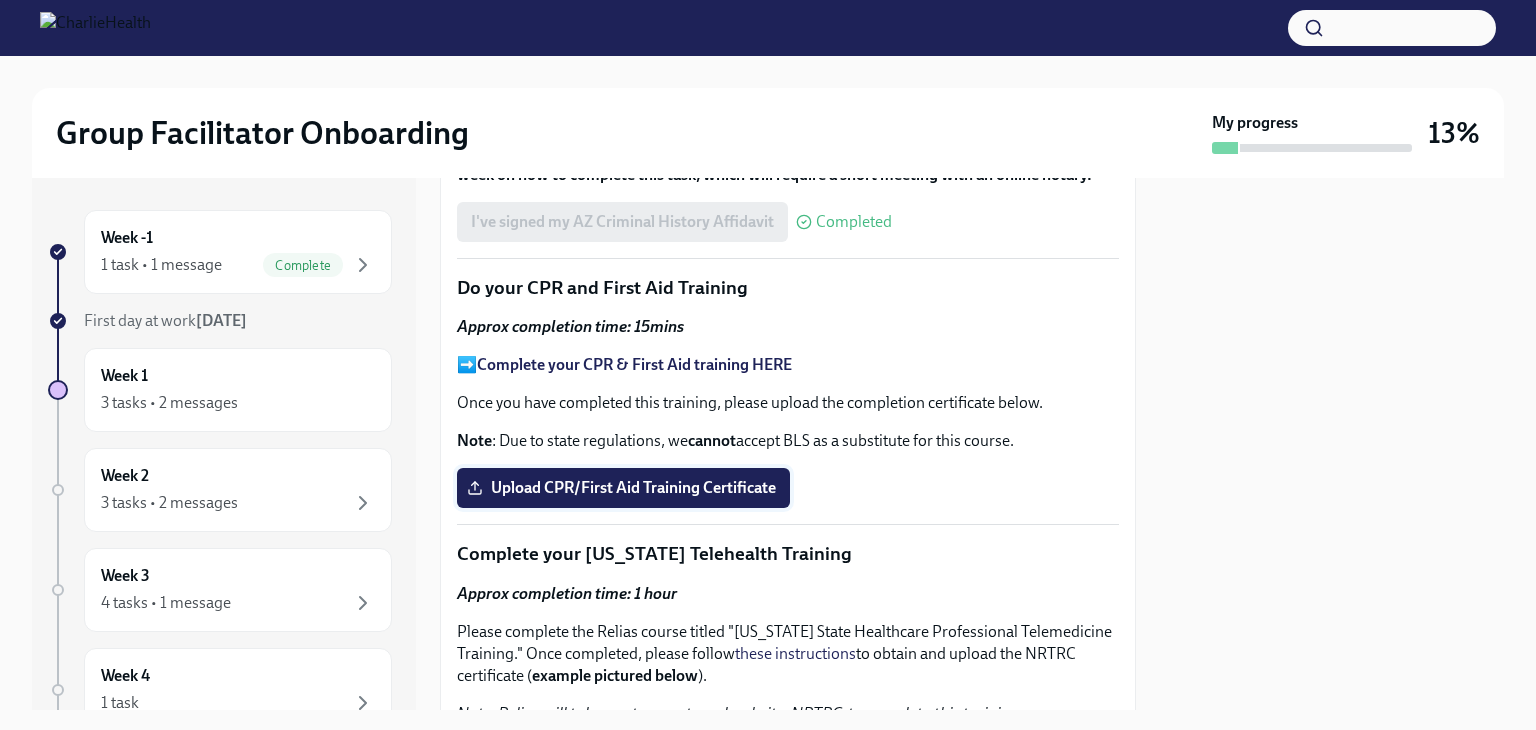 click on "Upload CPR/First Aid Training Certificate" at bounding box center (623, 488) 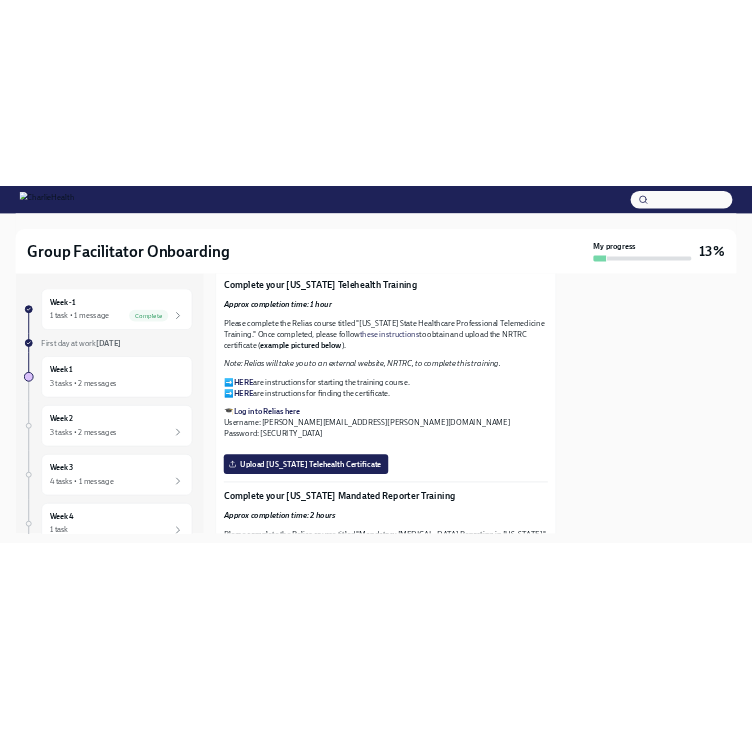 scroll, scrollTop: 3111, scrollLeft: 0, axis: vertical 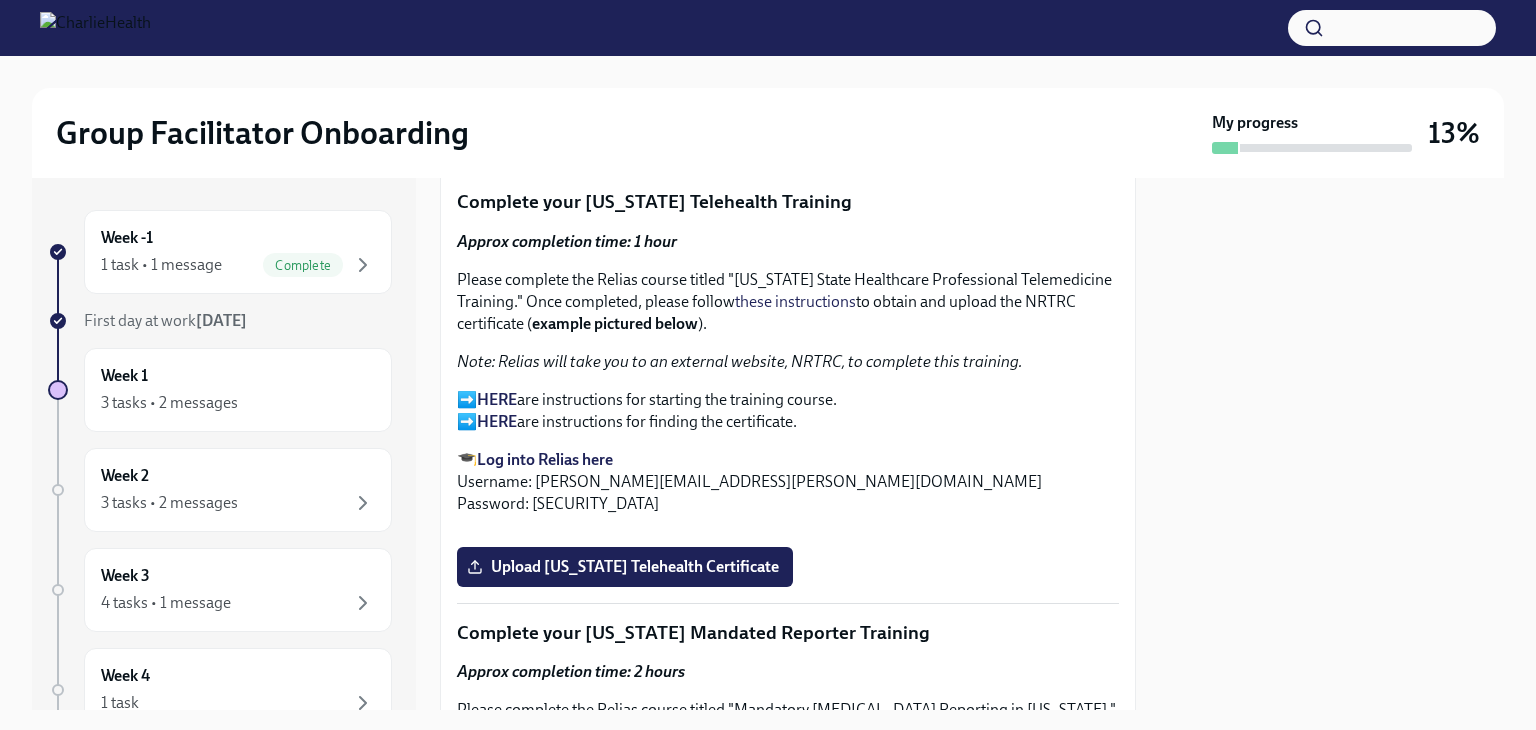 click on "HERE" at bounding box center (497, 399) 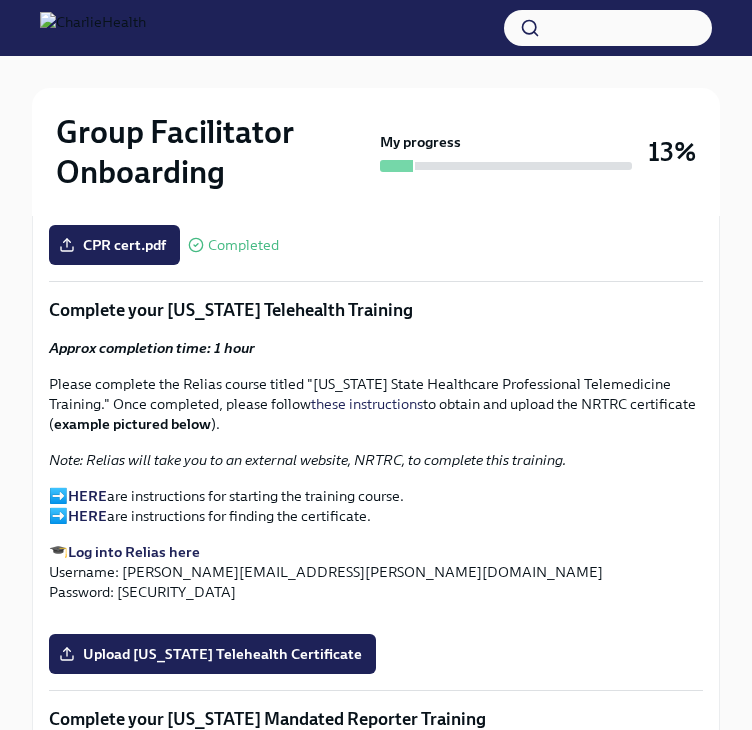 scroll, scrollTop: 2996, scrollLeft: 0, axis: vertical 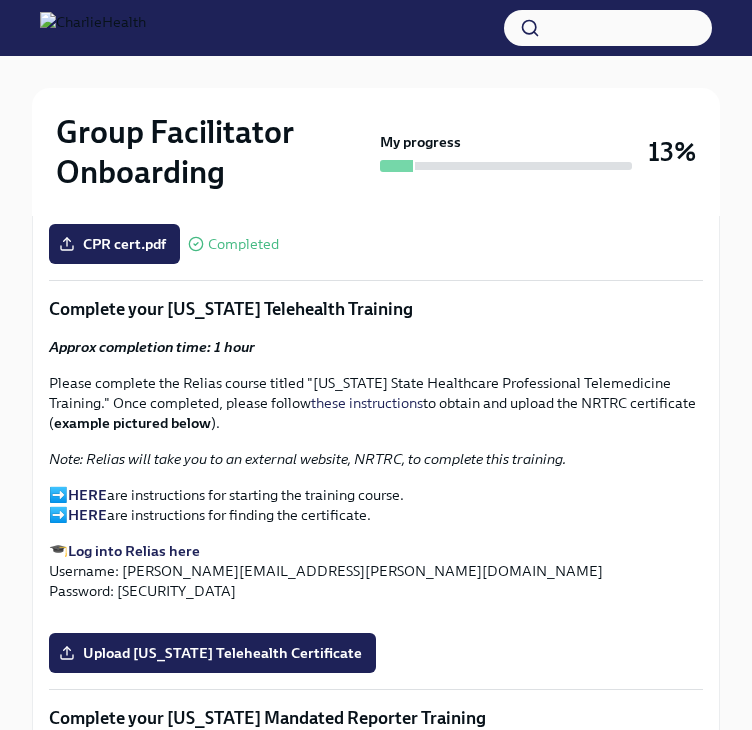 click on "Log into Relias here" at bounding box center (134, 551) 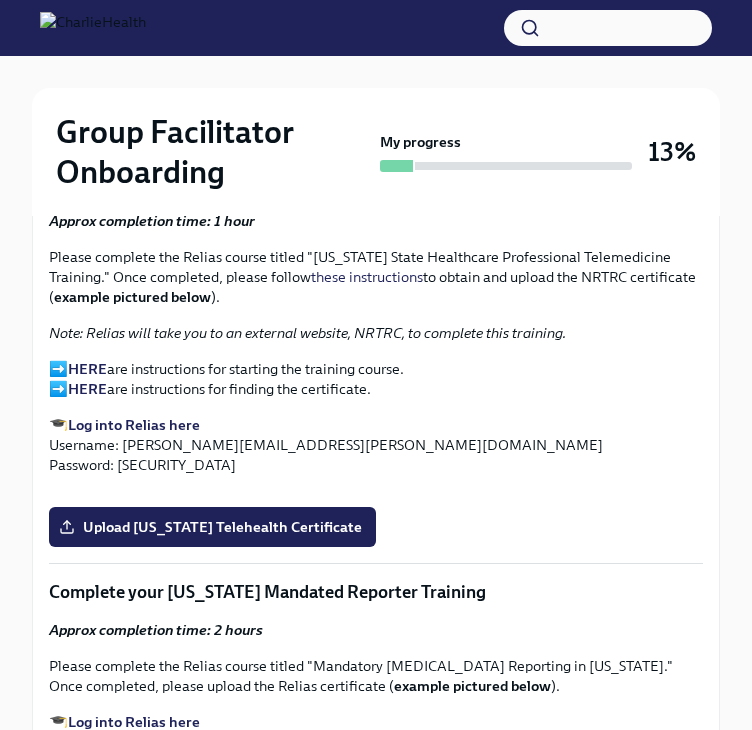 scroll, scrollTop: 3120, scrollLeft: 0, axis: vertical 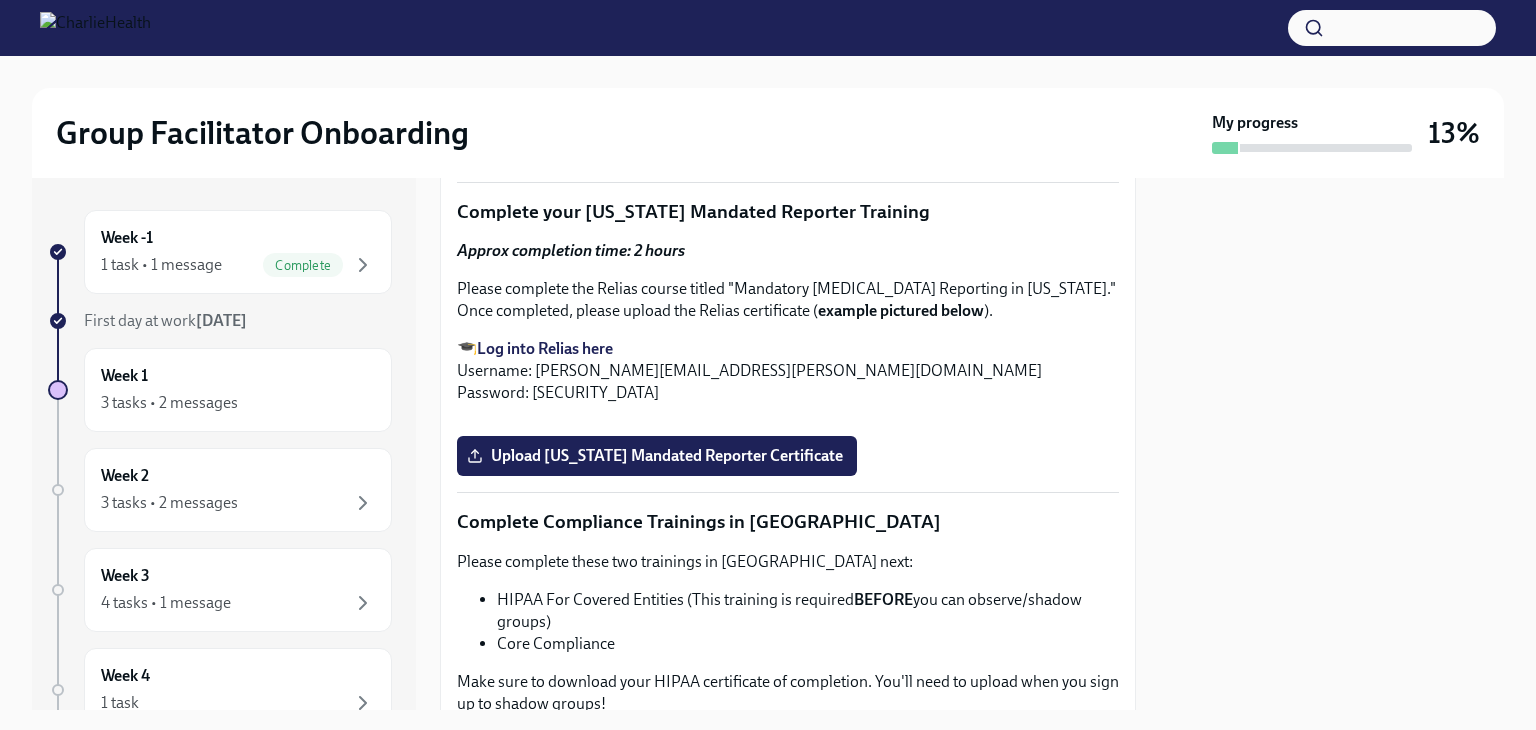 click on "Upload [US_STATE] Telehealth Certificate" at bounding box center (625, 146) 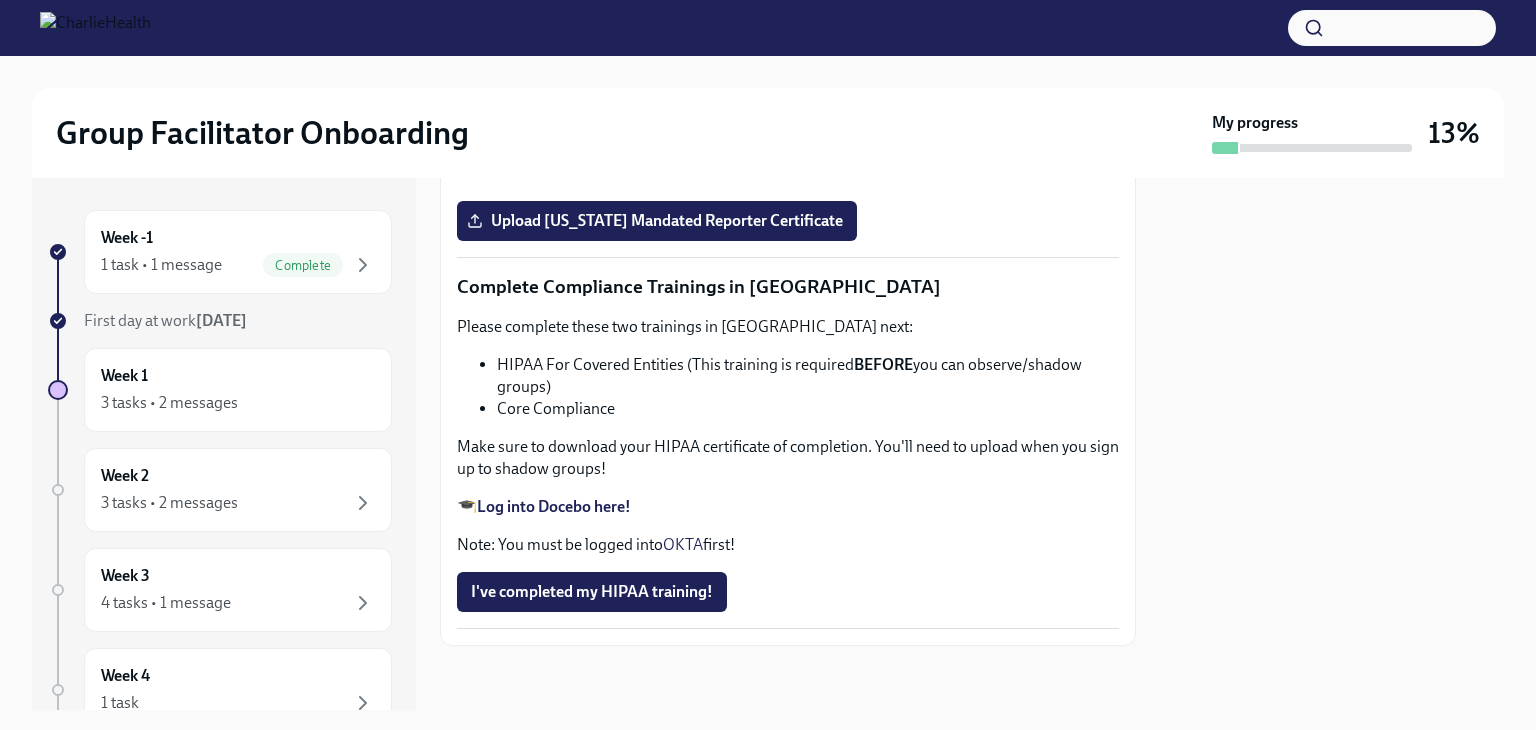 scroll, scrollTop: 4690, scrollLeft: 0, axis: vertical 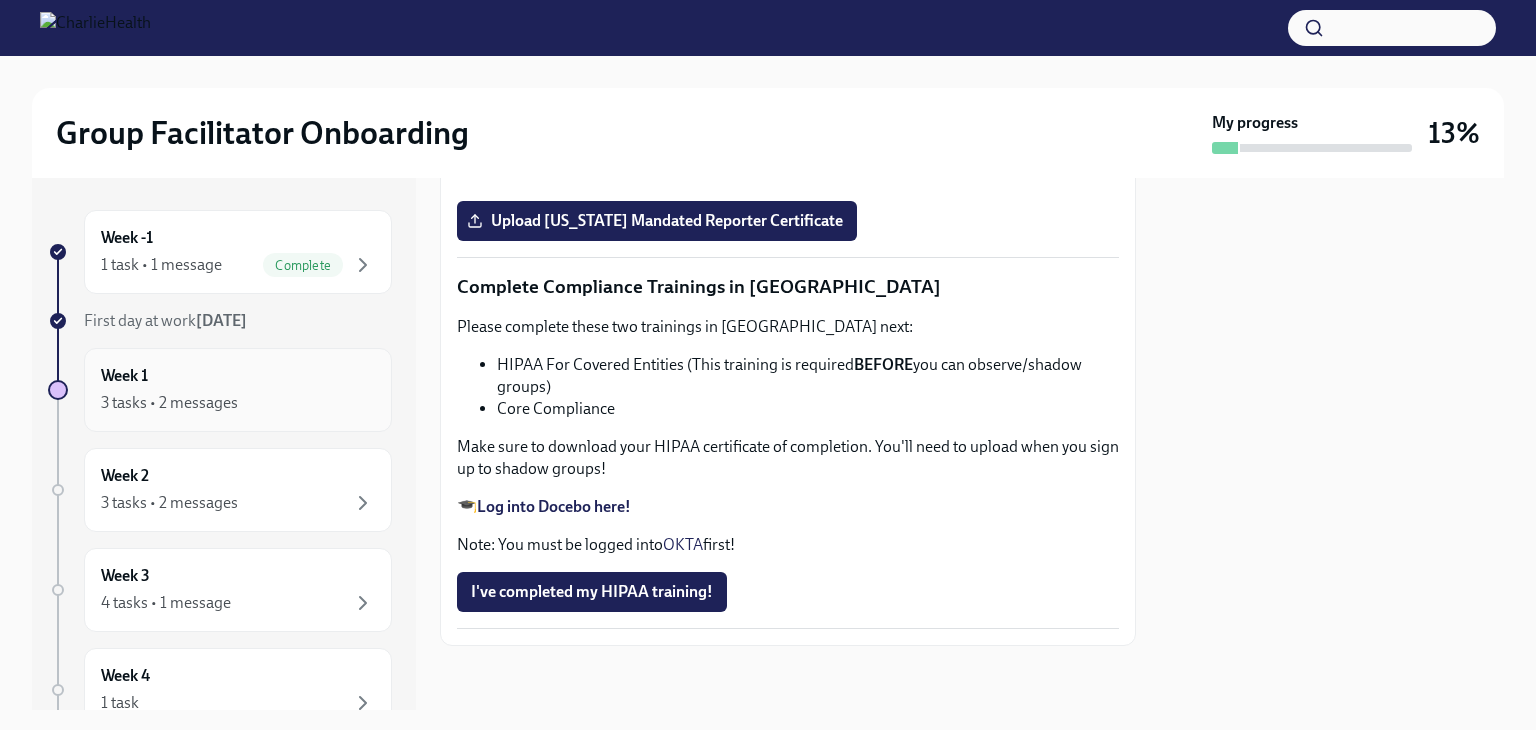 click on "Week 1 3 tasks • 2 messages" at bounding box center (238, 390) 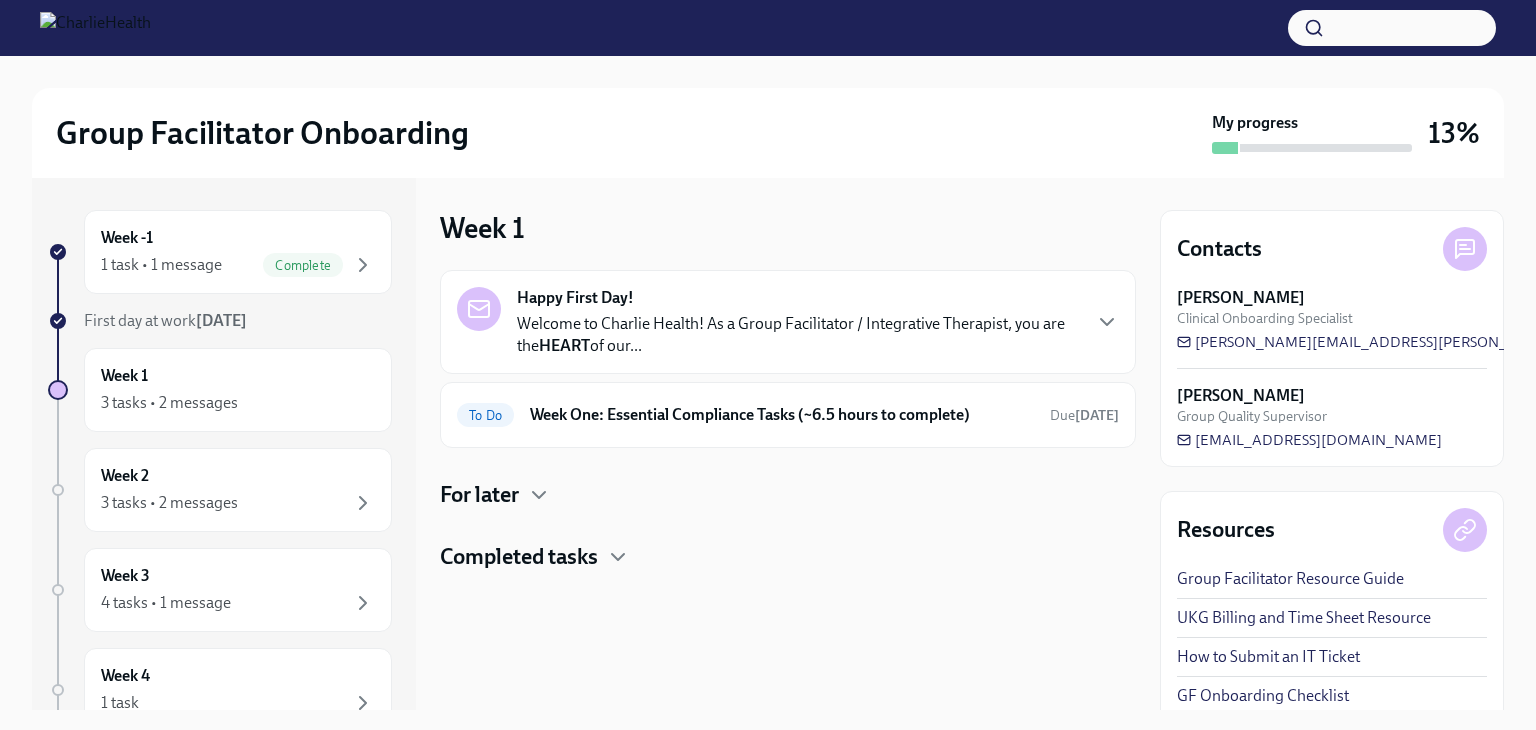 click on "Welcome to Charlie Health! As a Group Facilitator / Integrative Therapist, you are the  HEART  of our..." at bounding box center (798, 335) 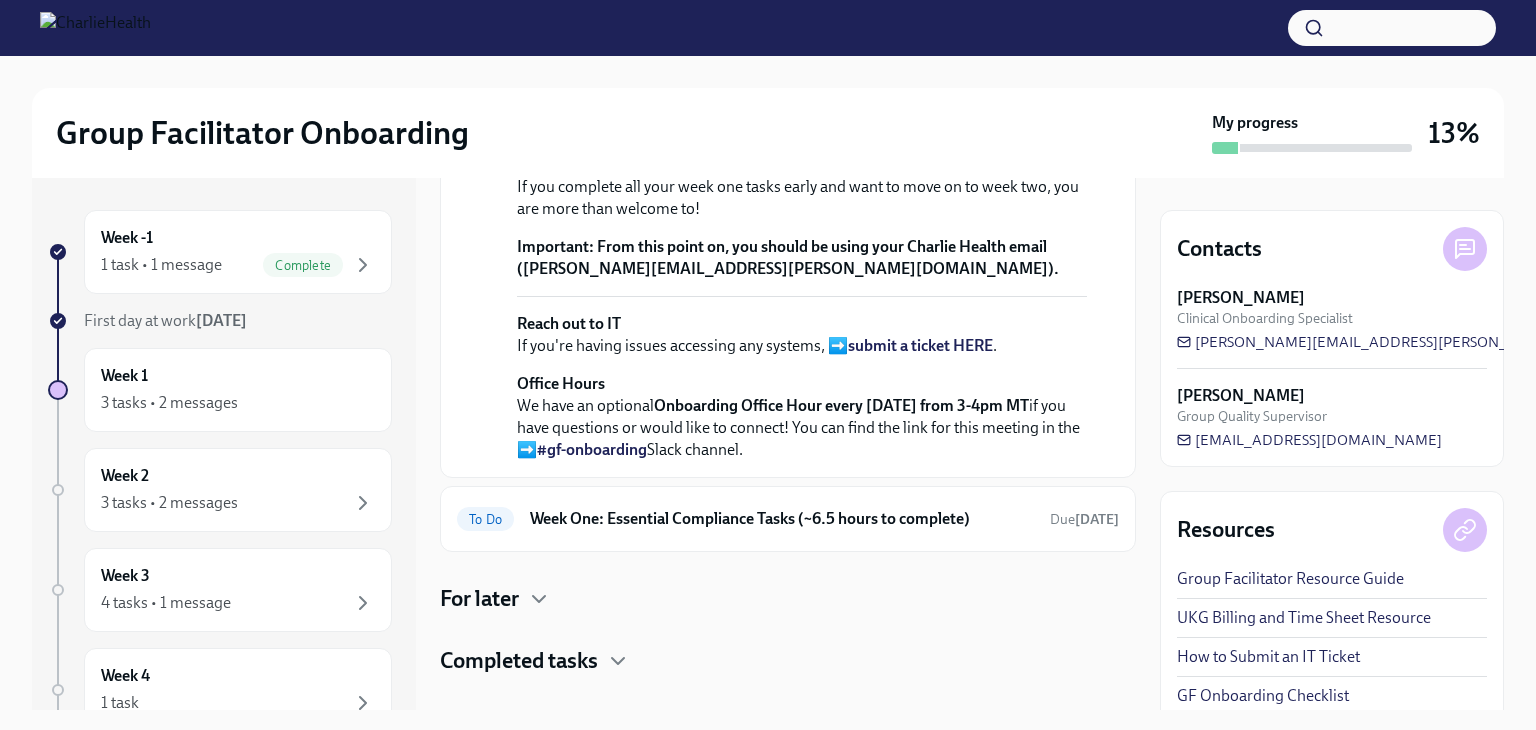 scroll, scrollTop: 767, scrollLeft: 0, axis: vertical 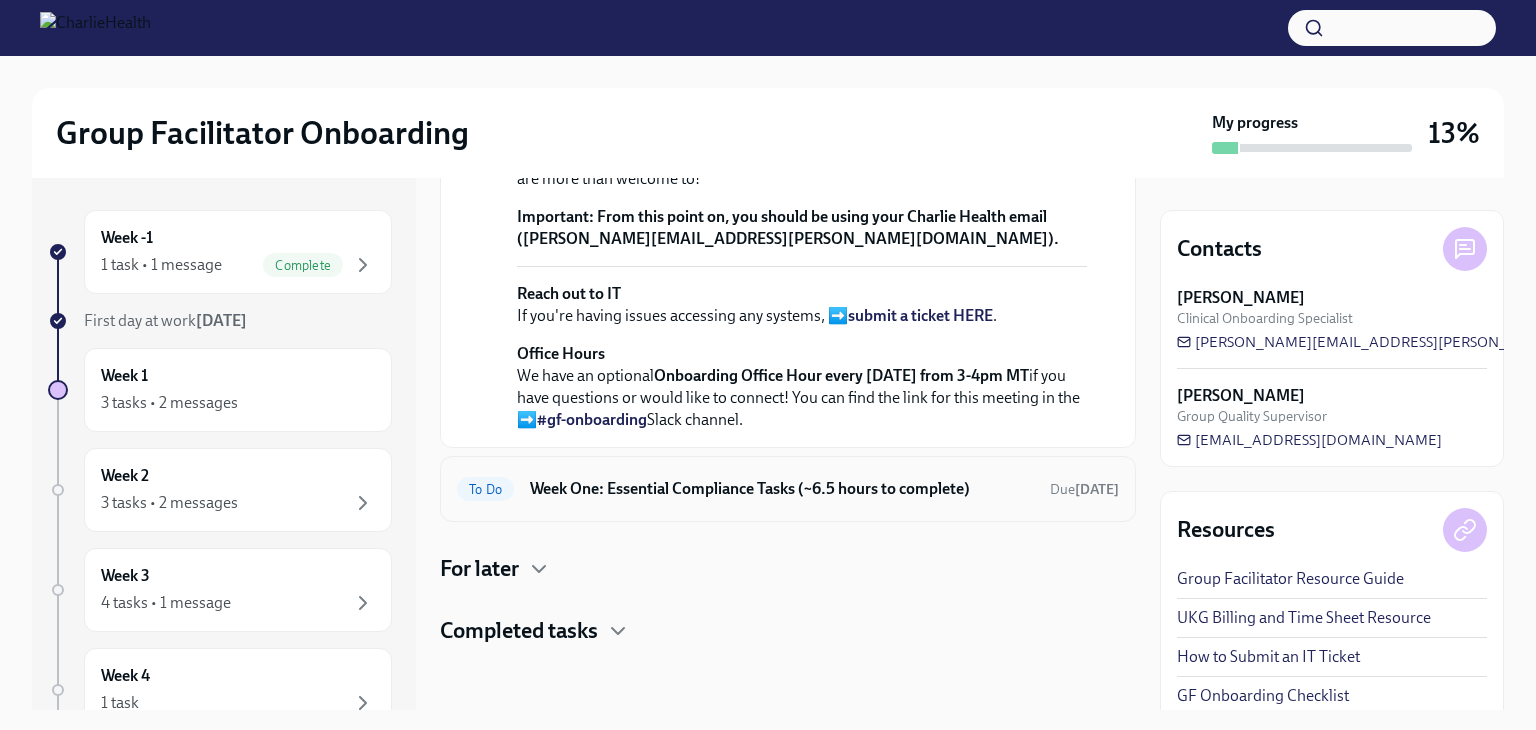 click on "Week One: Essential Compliance Tasks (~6.5 hours to complete)" at bounding box center [782, 489] 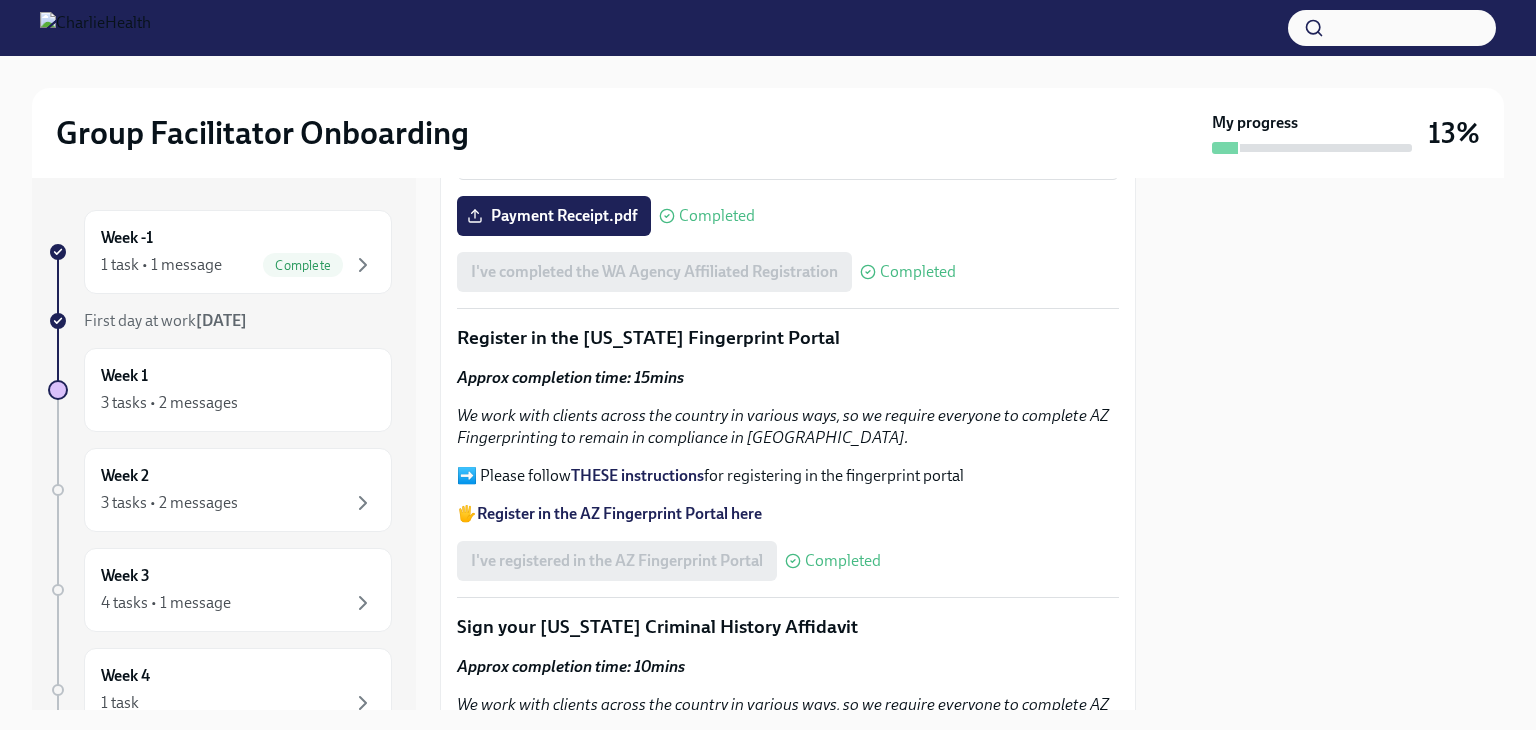 scroll, scrollTop: 2160, scrollLeft: 0, axis: vertical 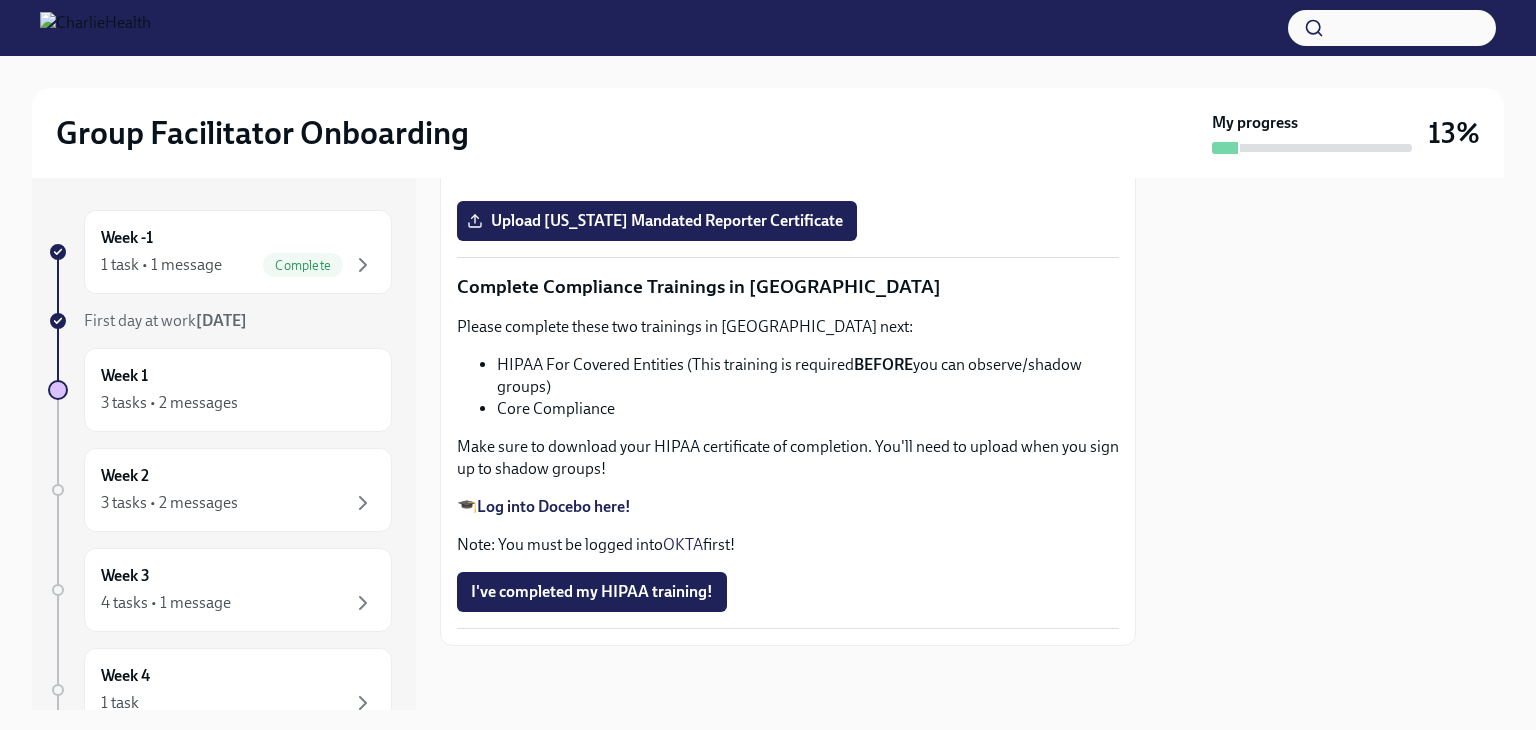 click on "Log into Docebo here!" at bounding box center [554, 506] 